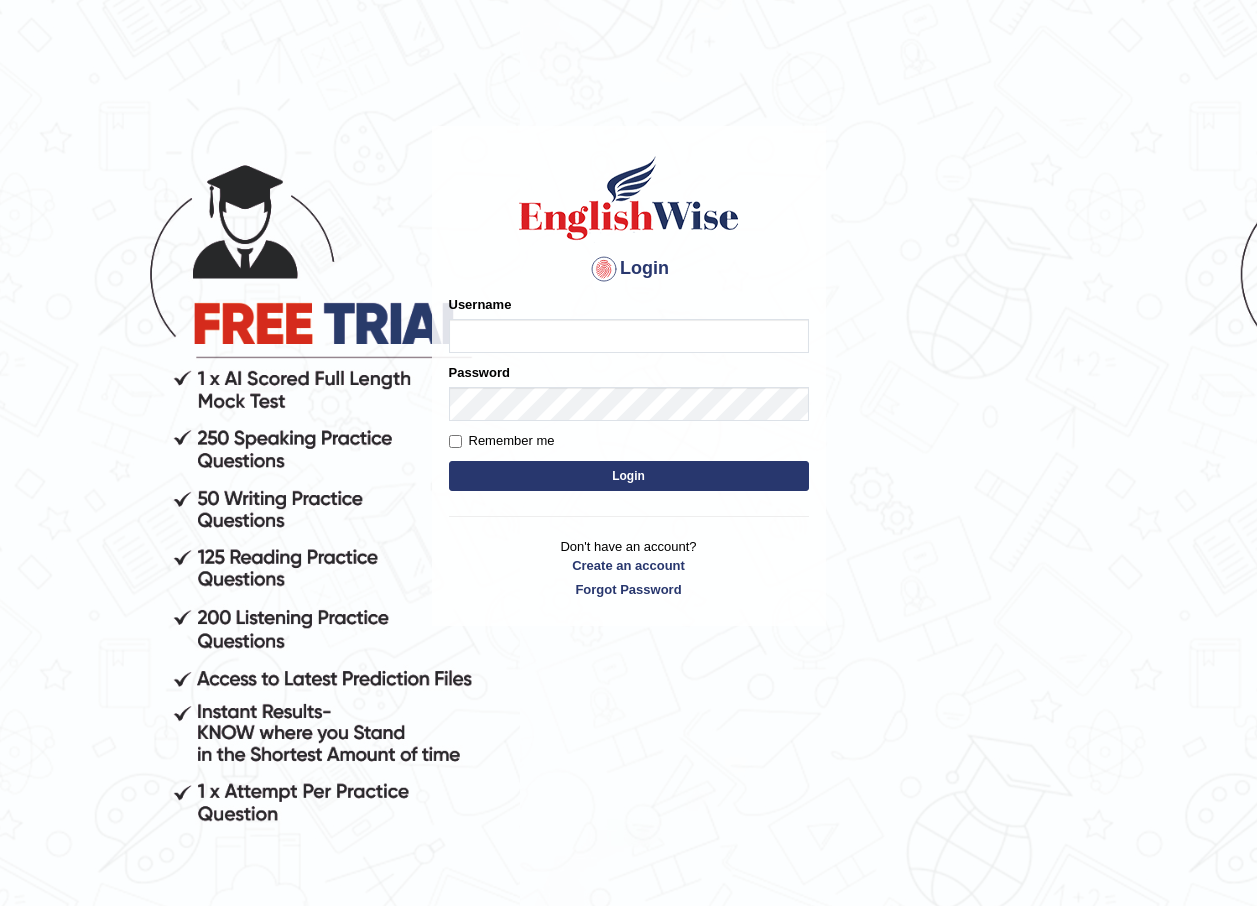 scroll, scrollTop: 0, scrollLeft: 0, axis: both 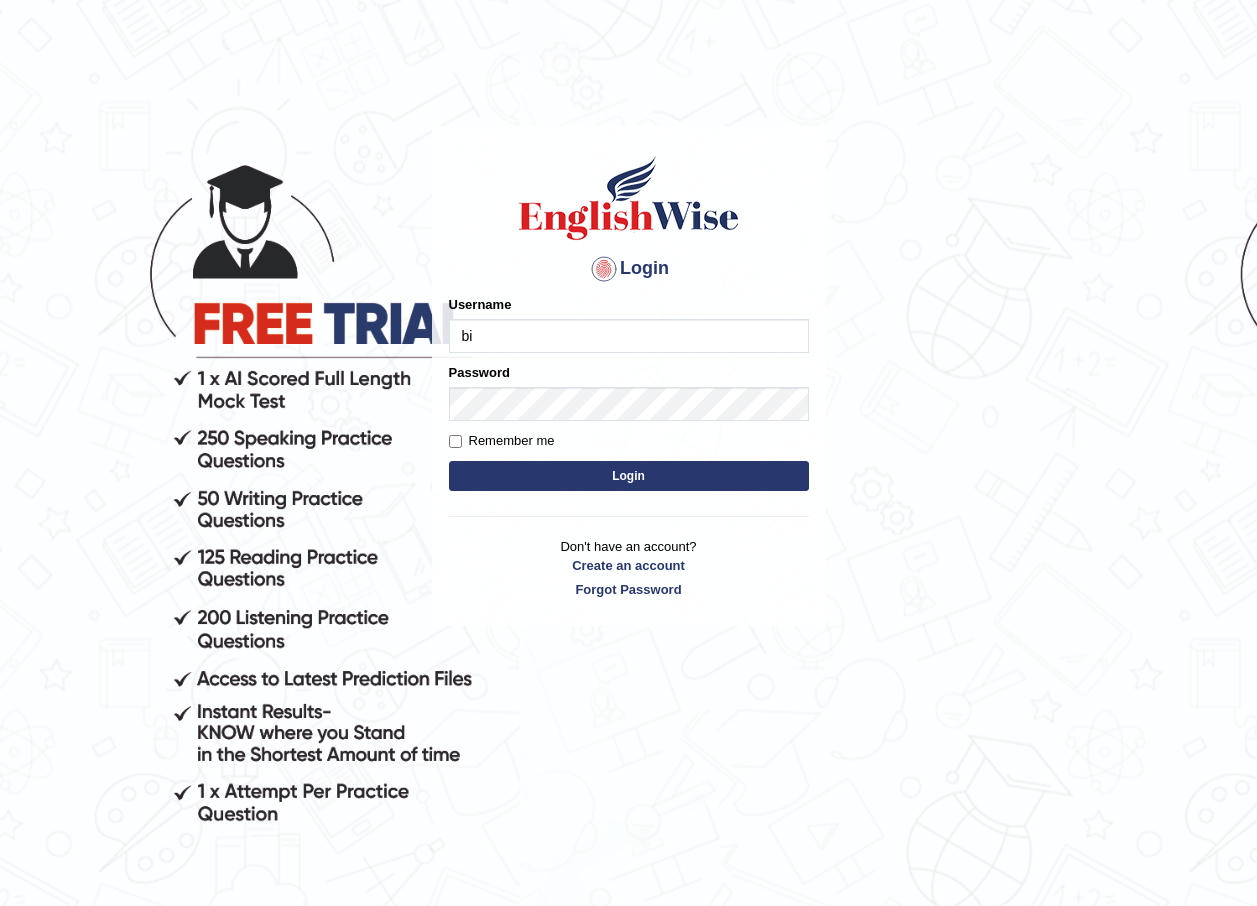 type on "bibekpokharel_parramatta" 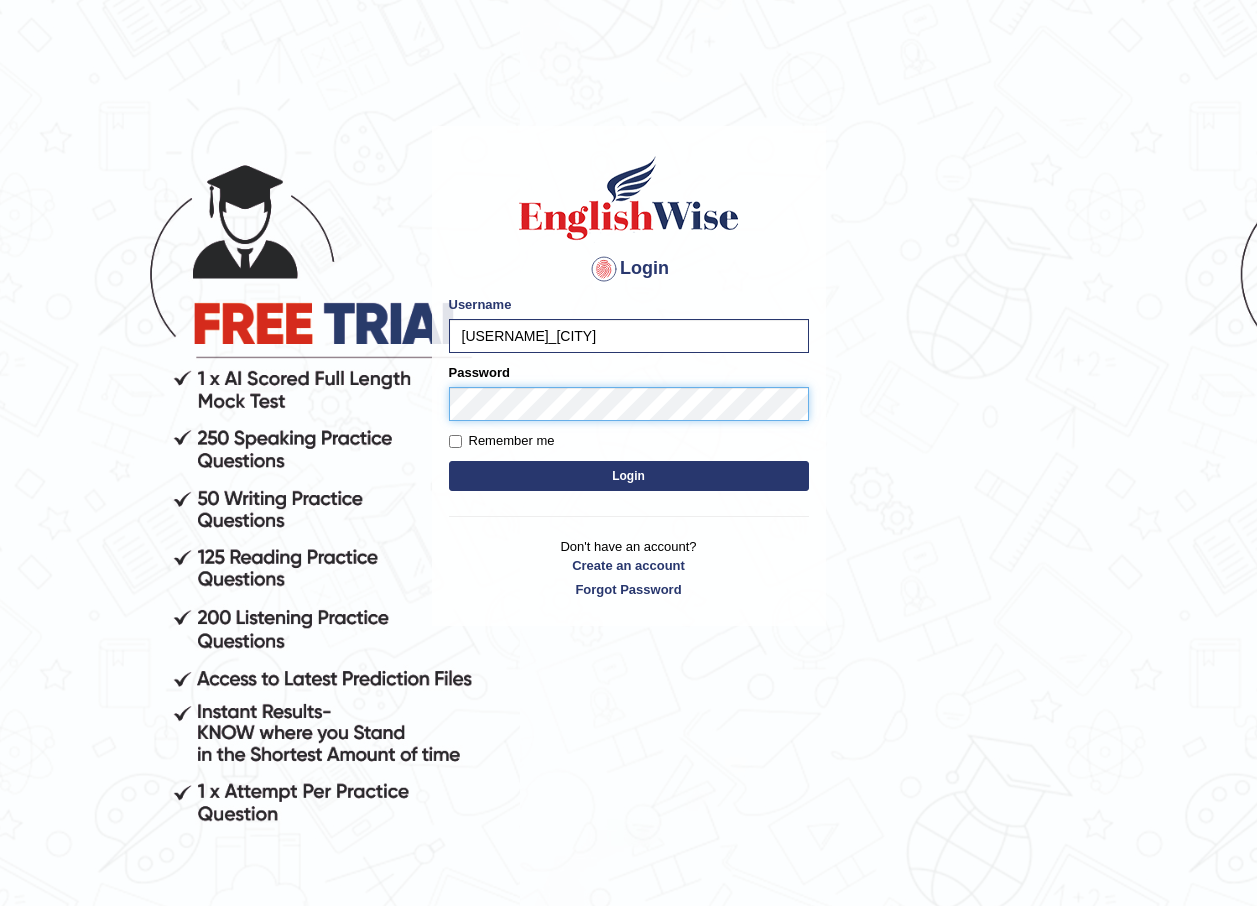 click on "Login" at bounding box center [629, 476] 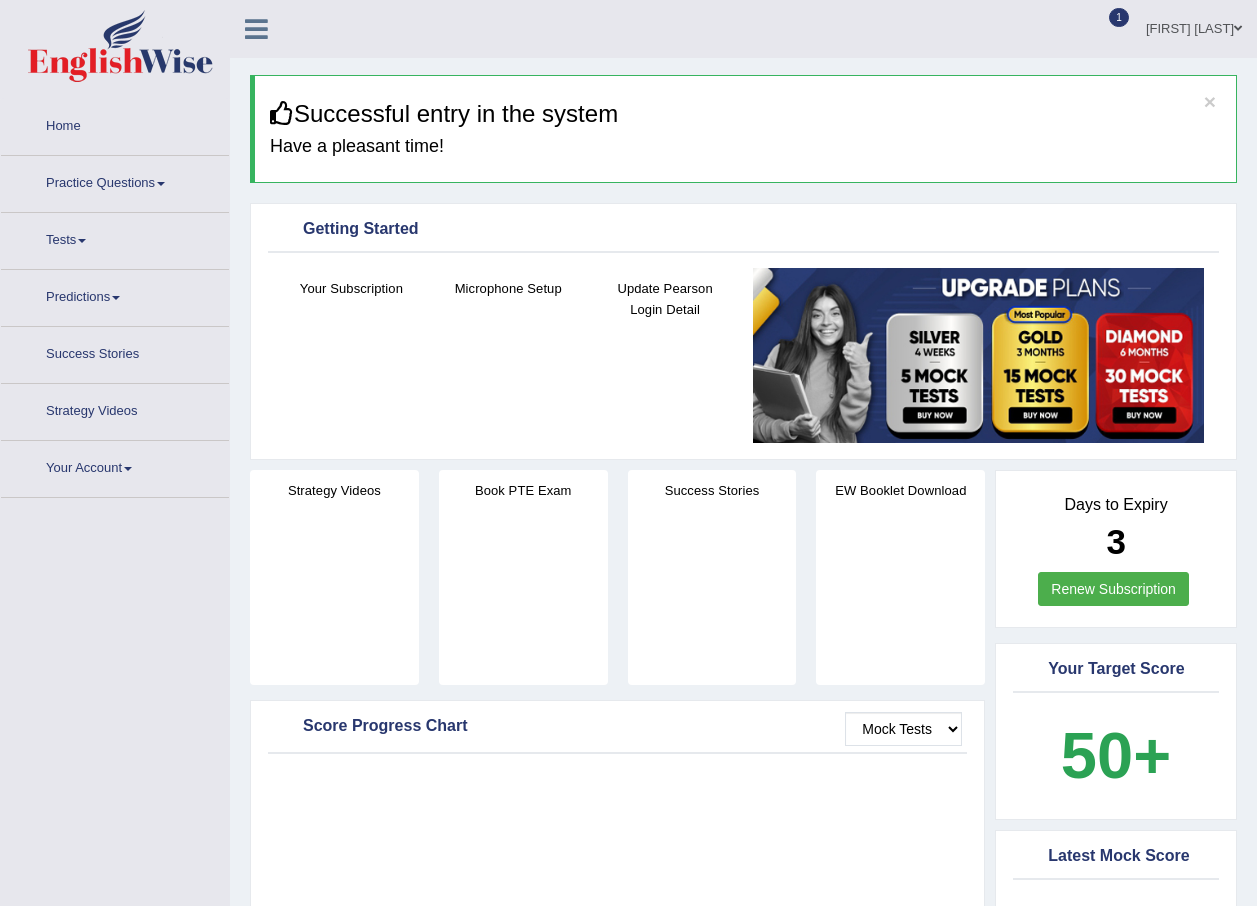 scroll, scrollTop: 0, scrollLeft: 0, axis: both 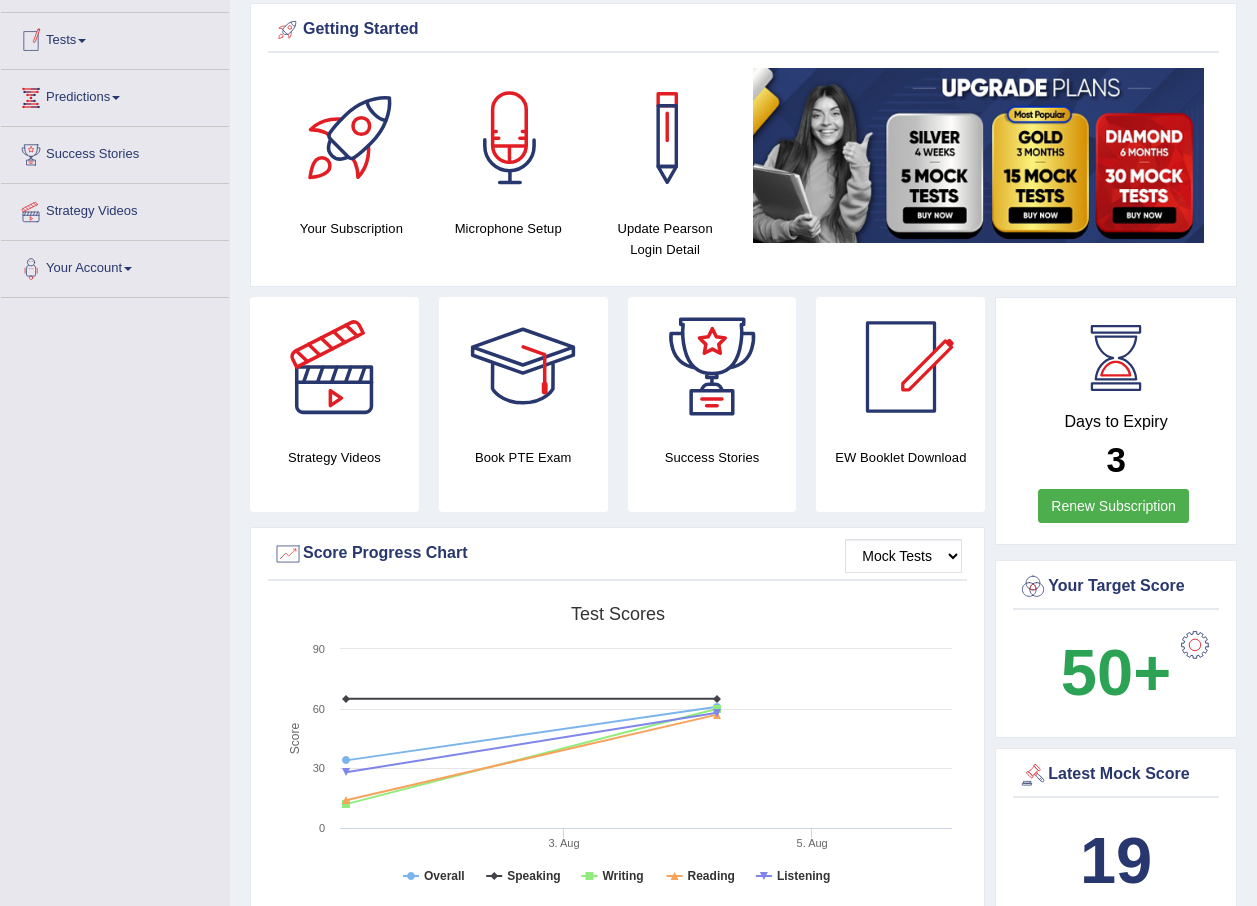 click on "Tests" at bounding box center (115, 38) 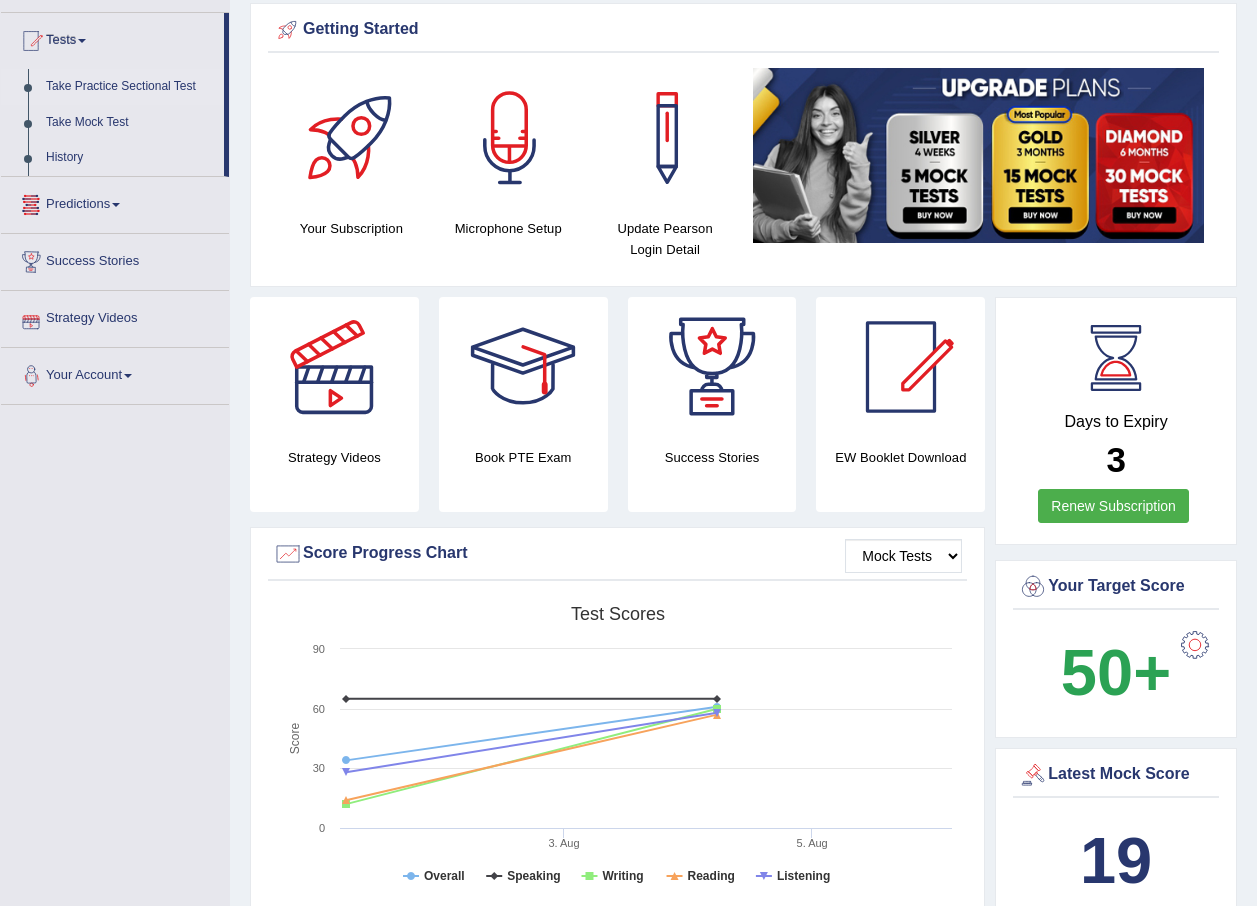 scroll, scrollTop: 100, scrollLeft: 0, axis: vertical 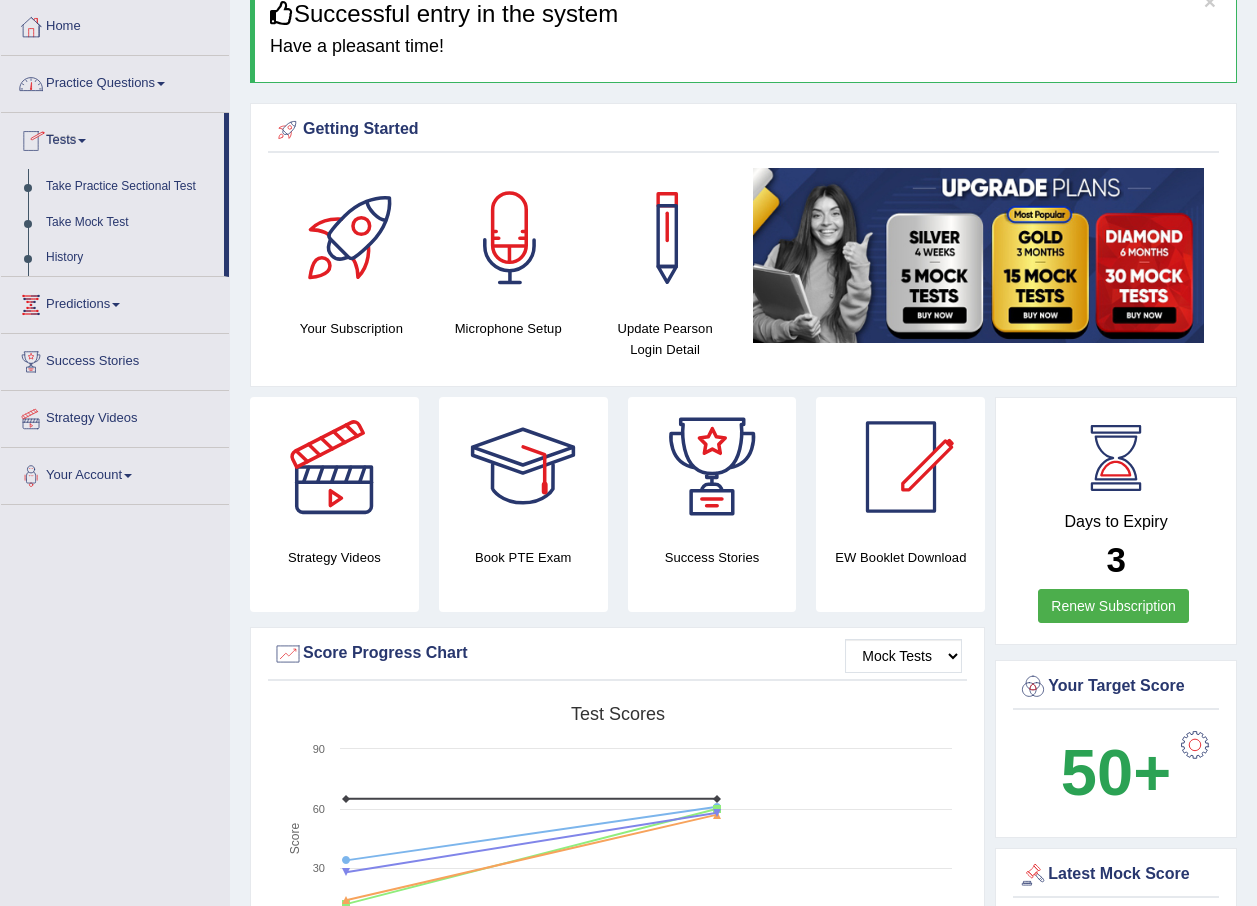 click on "Practice Questions" at bounding box center [115, 81] 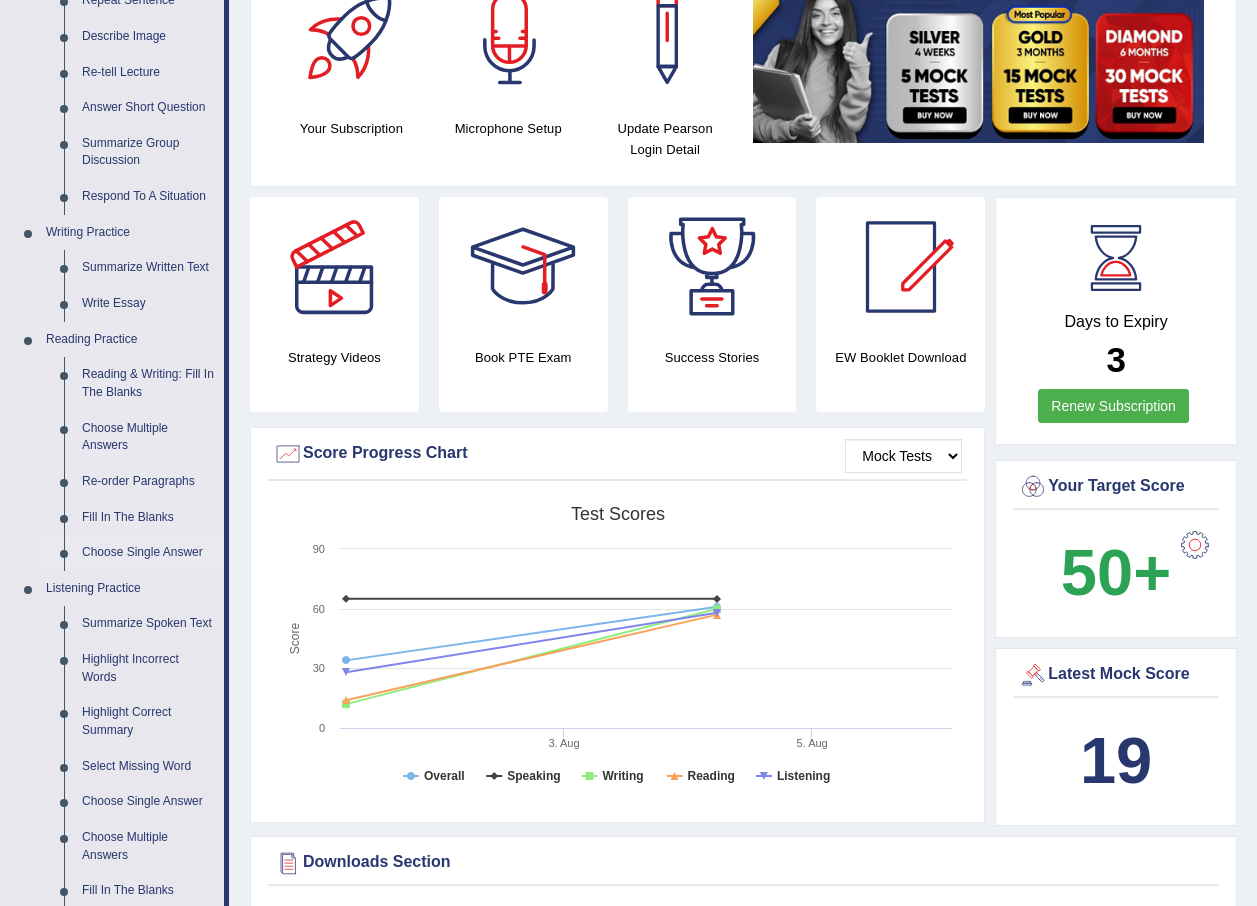 scroll, scrollTop: 200, scrollLeft: 0, axis: vertical 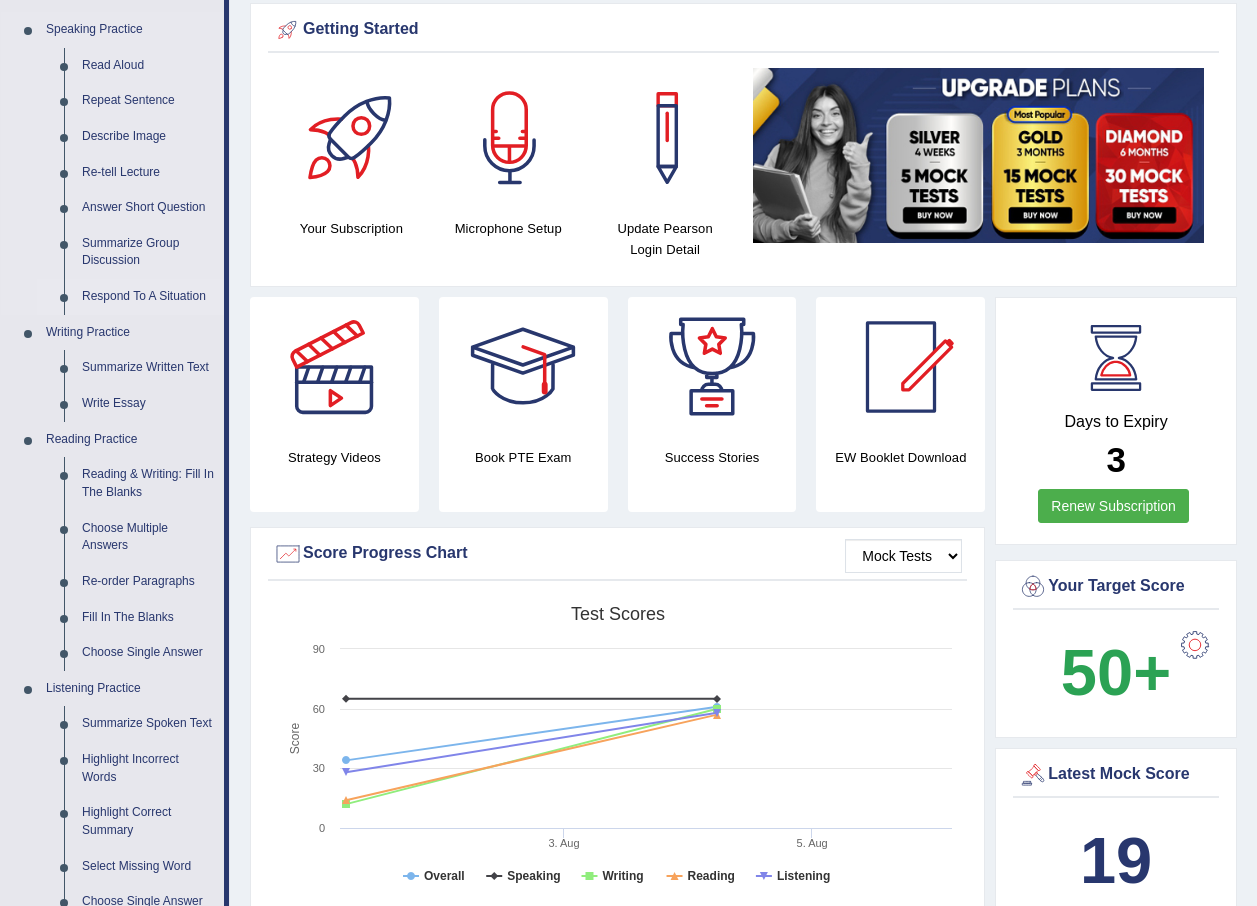 click on "Respond To A Situation" at bounding box center (148, 297) 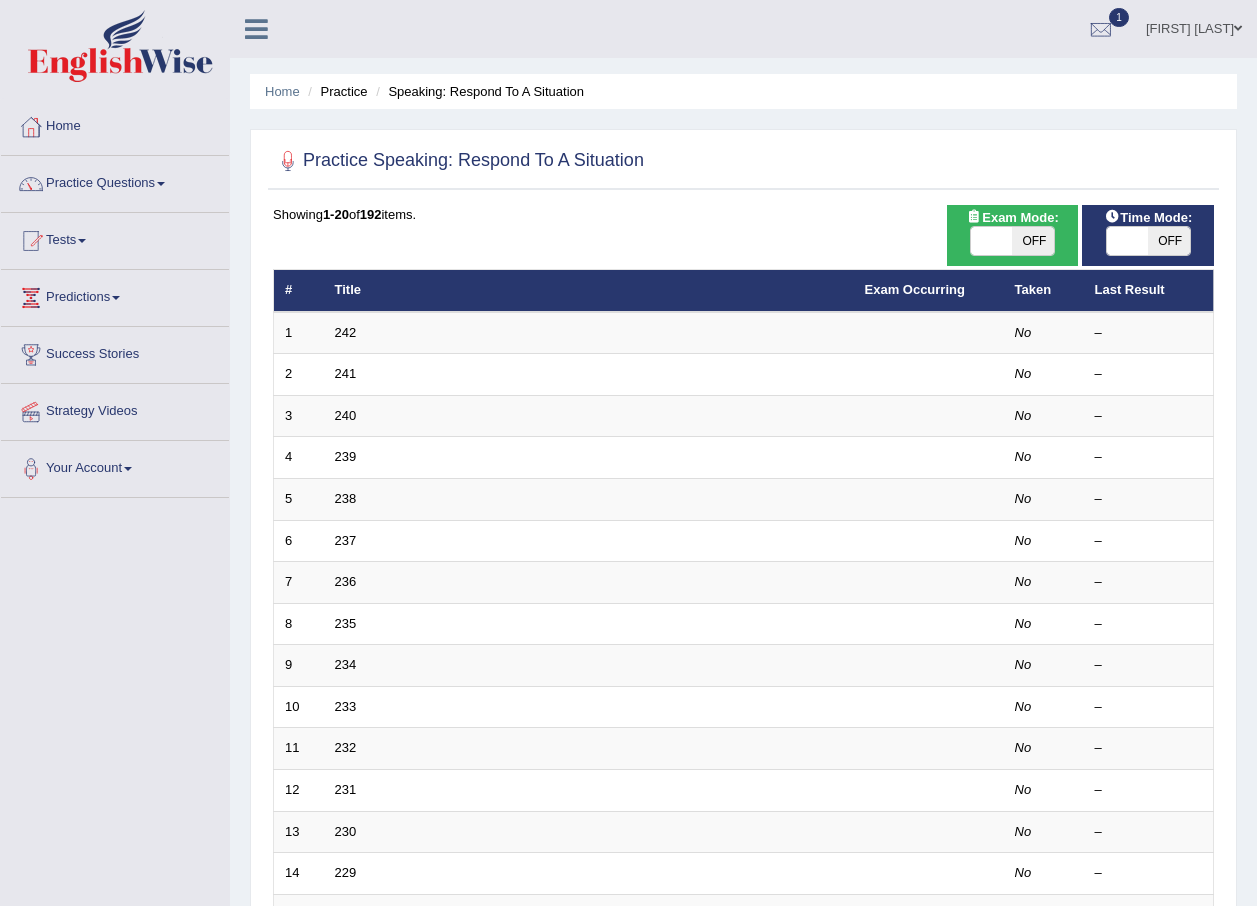 scroll, scrollTop: 0, scrollLeft: 0, axis: both 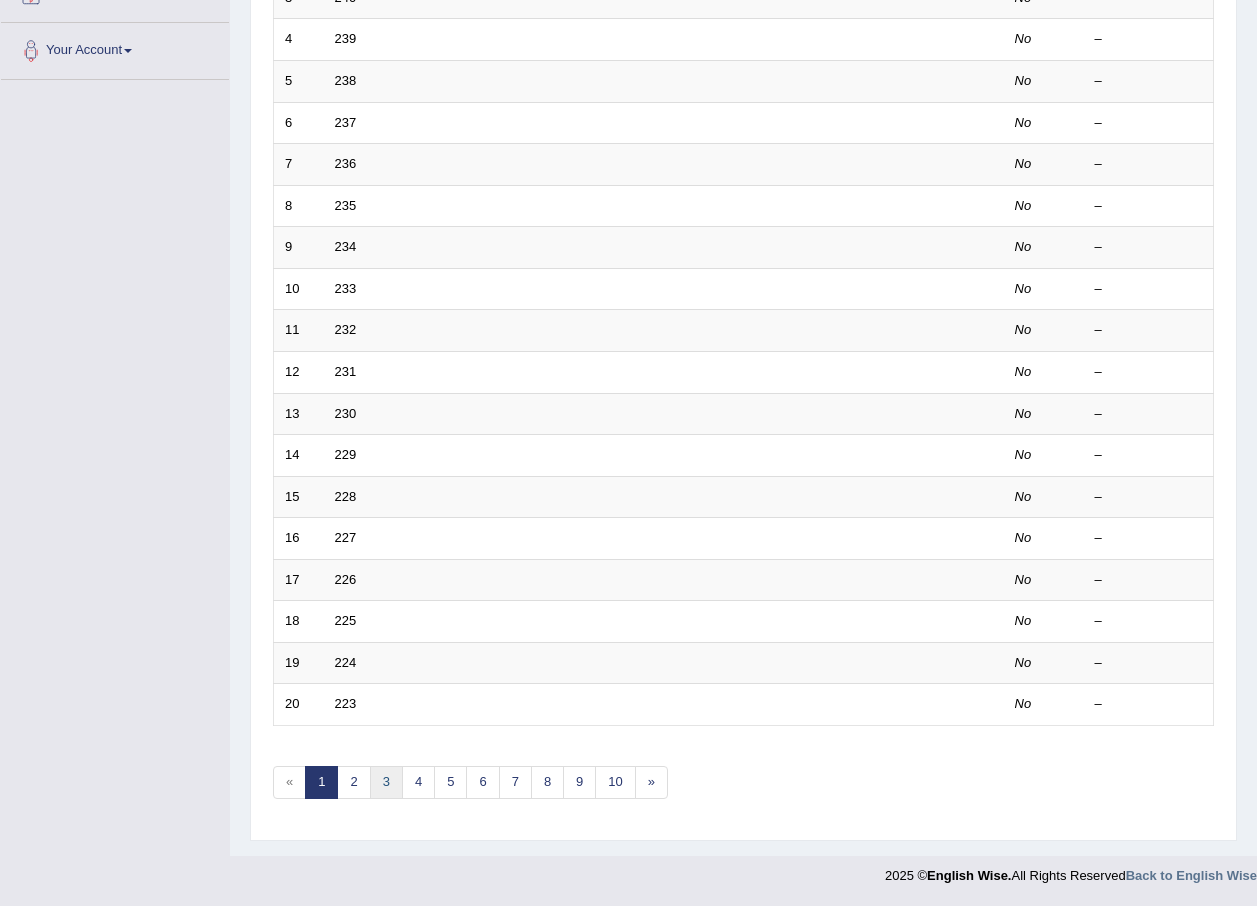 click on "3" at bounding box center [386, 782] 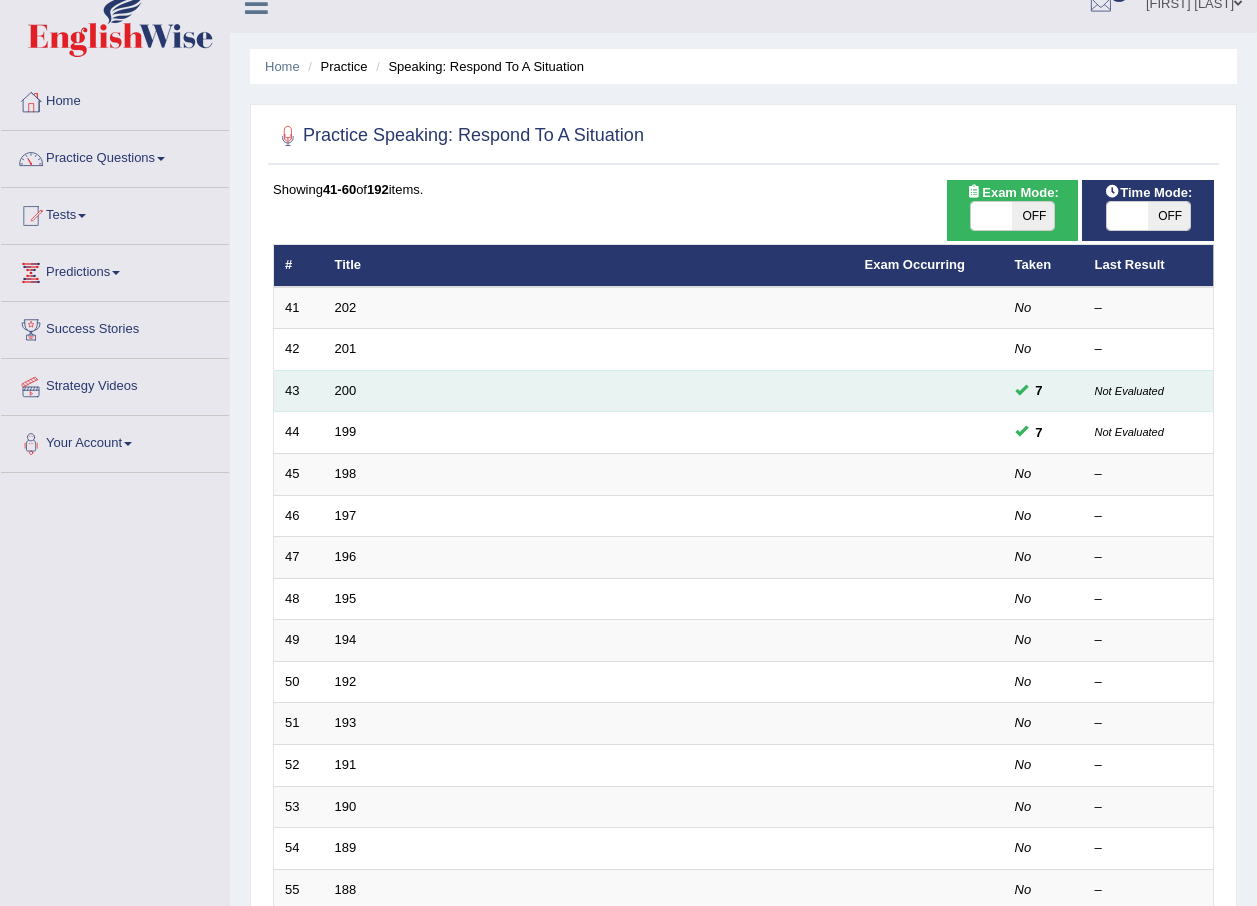 scroll, scrollTop: 0, scrollLeft: 0, axis: both 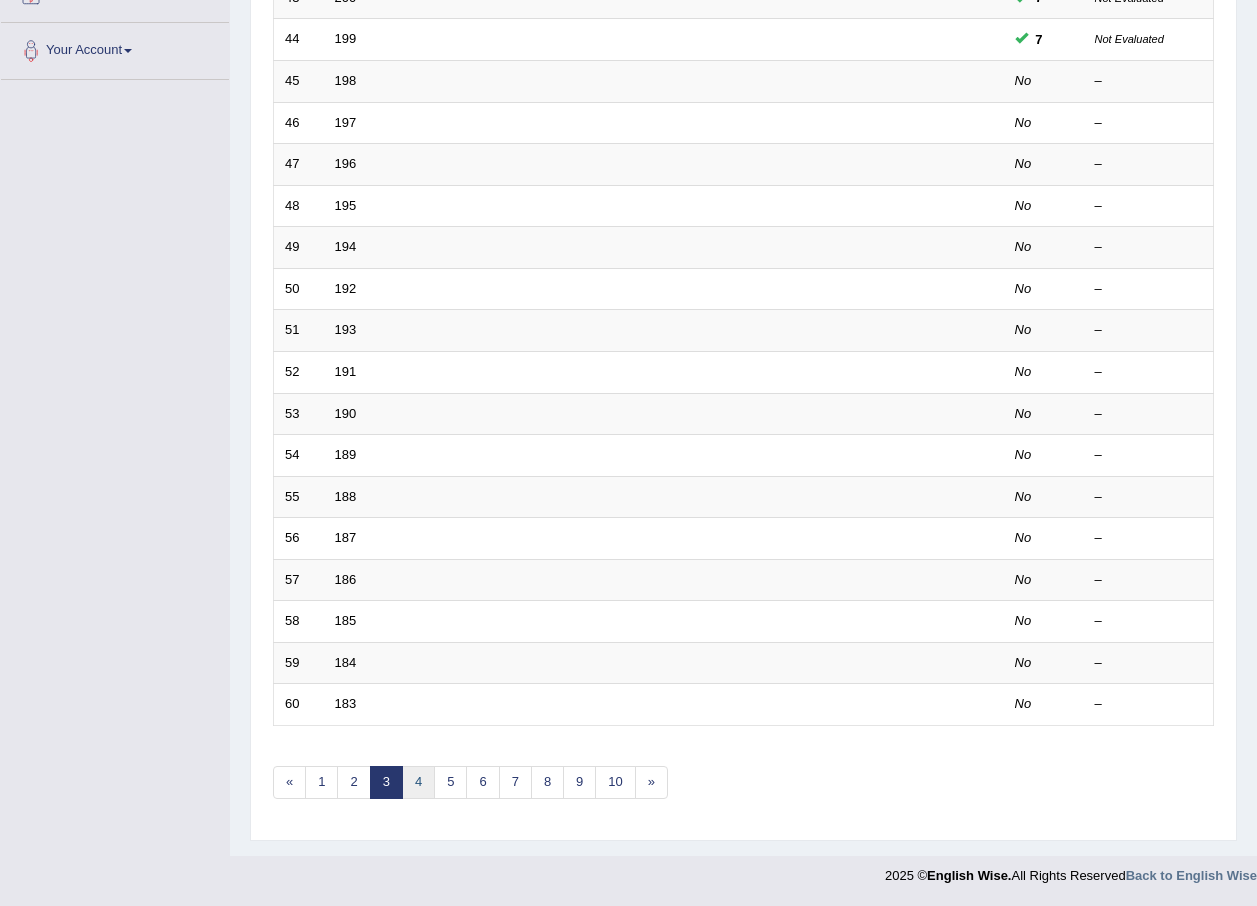 click on "4" at bounding box center [418, 782] 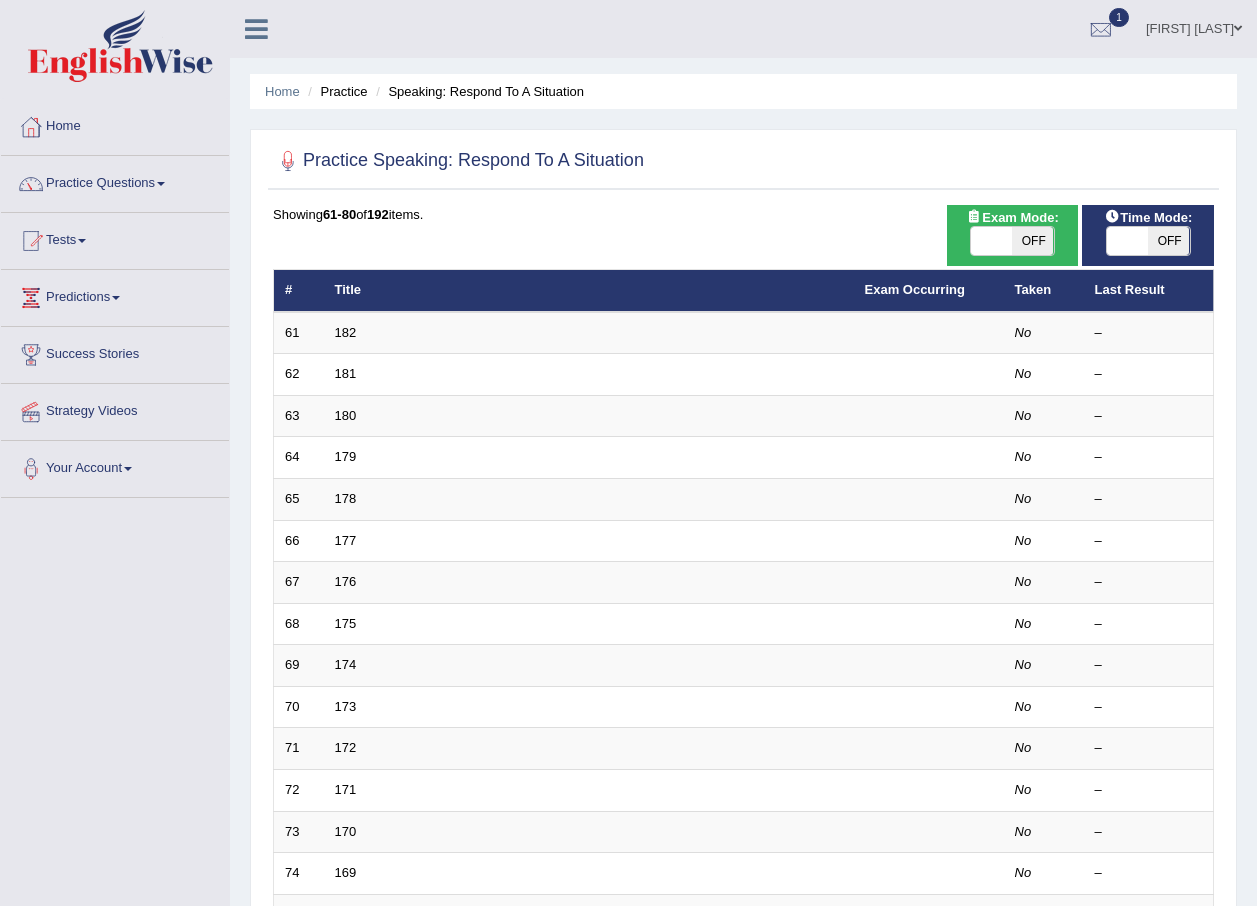 scroll, scrollTop: 80, scrollLeft: 0, axis: vertical 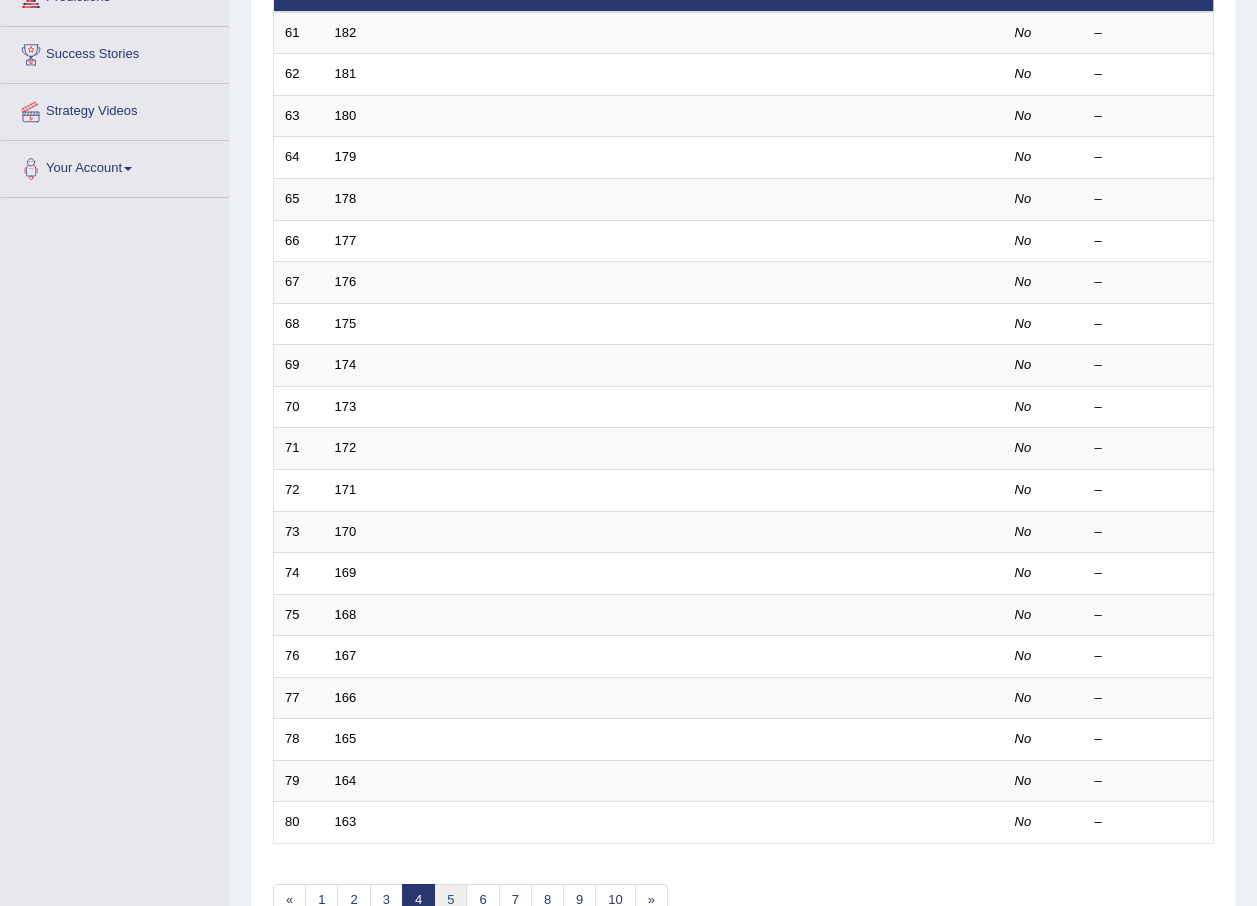 click on "5" at bounding box center [450, 900] 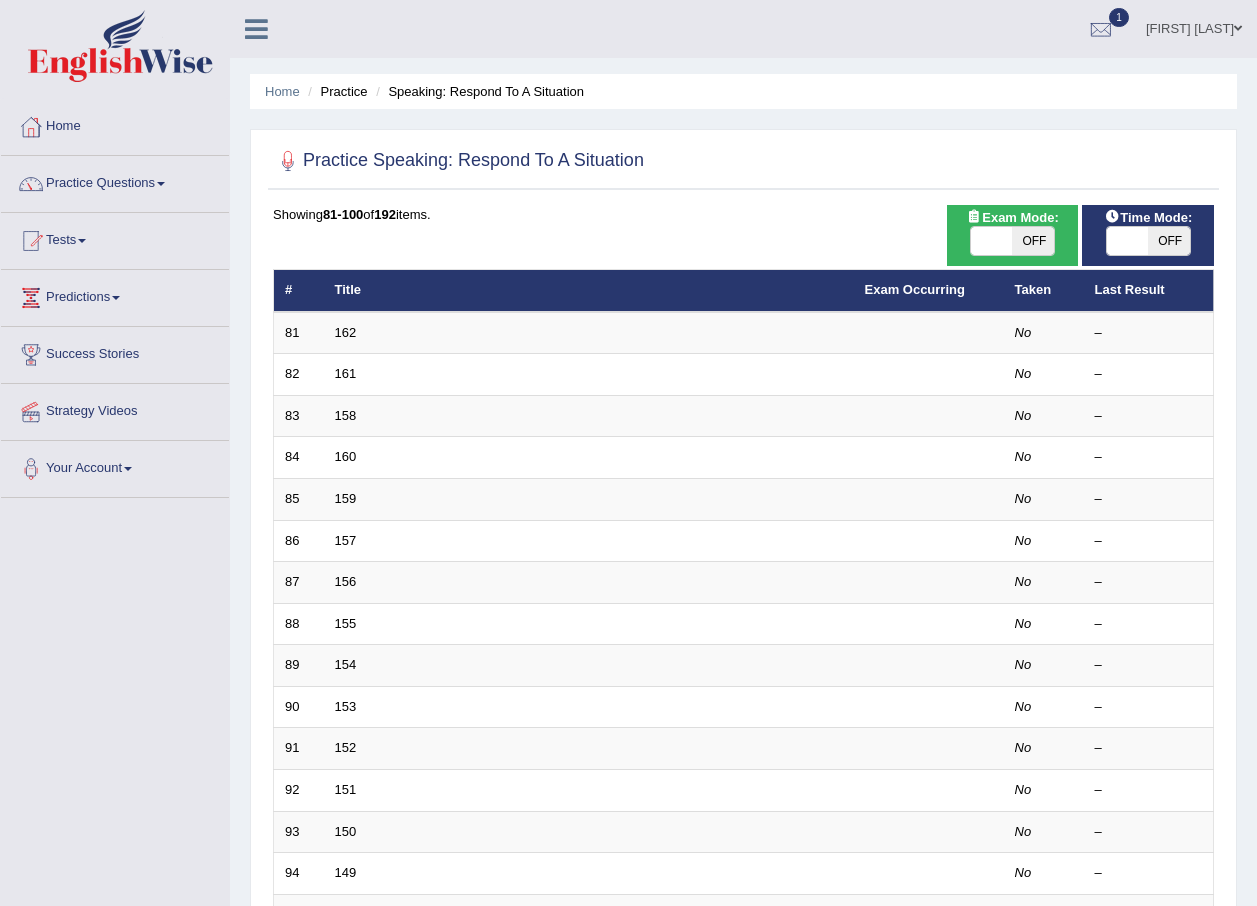 scroll, scrollTop: 0, scrollLeft: 0, axis: both 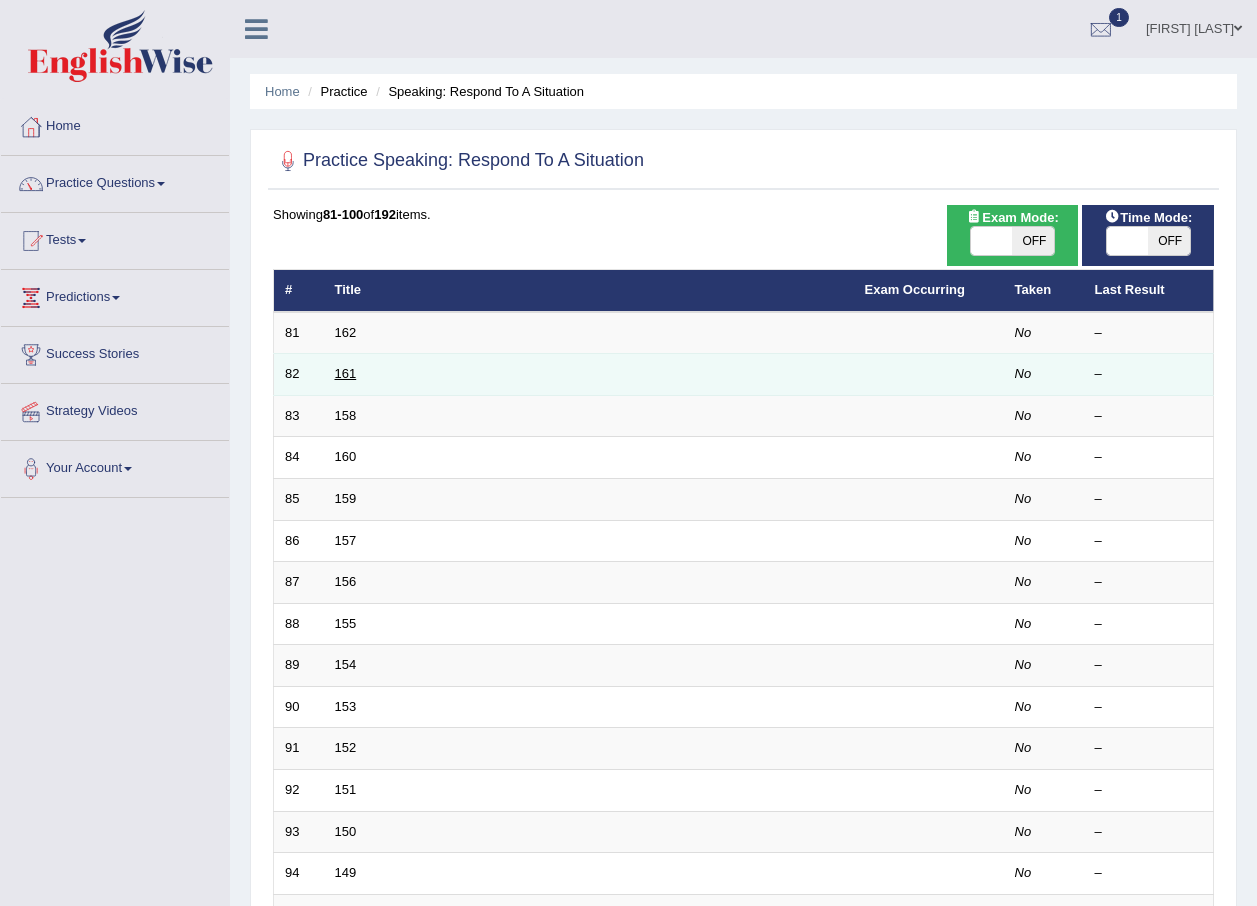 click on "161" at bounding box center [346, 373] 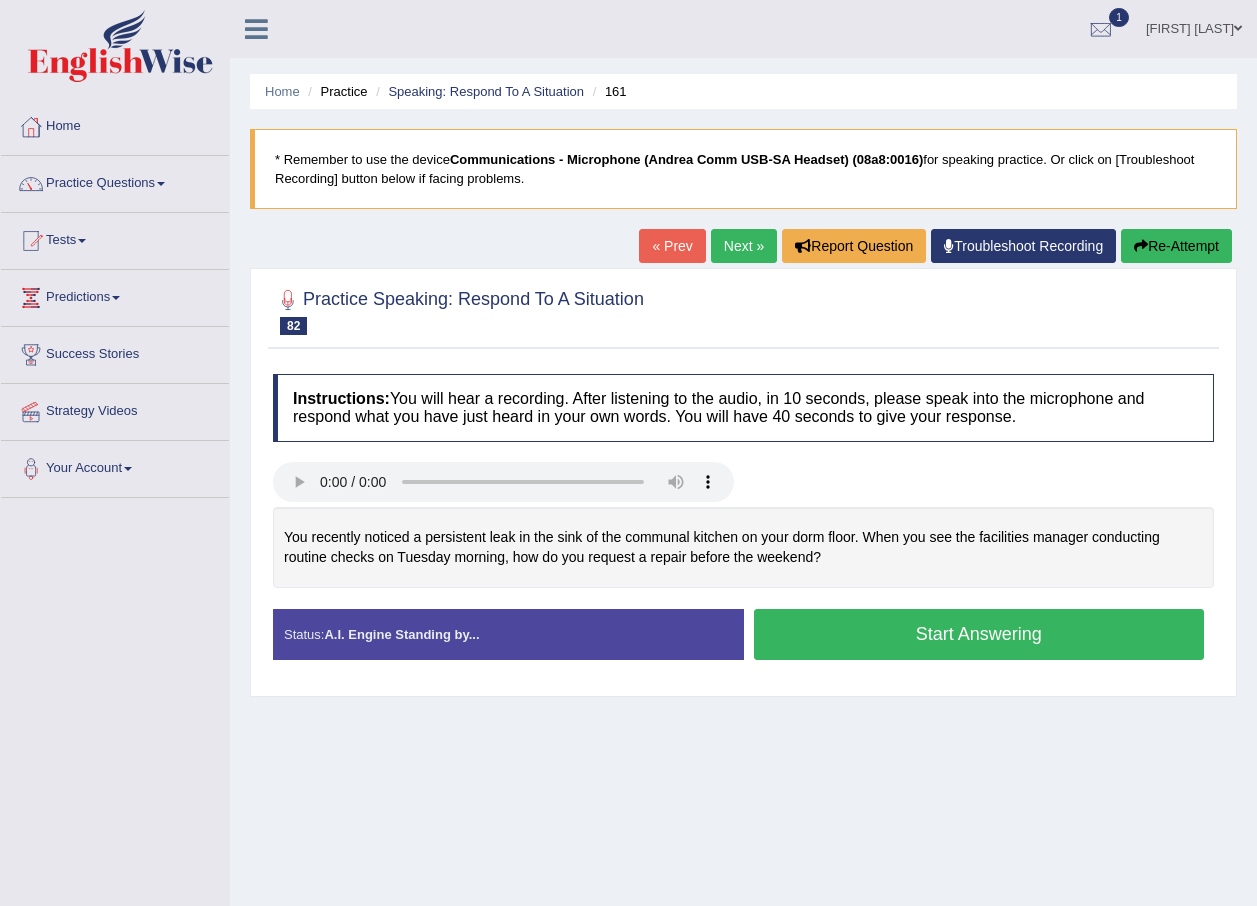 scroll, scrollTop: 0, scrollLeft: 0, axis: both 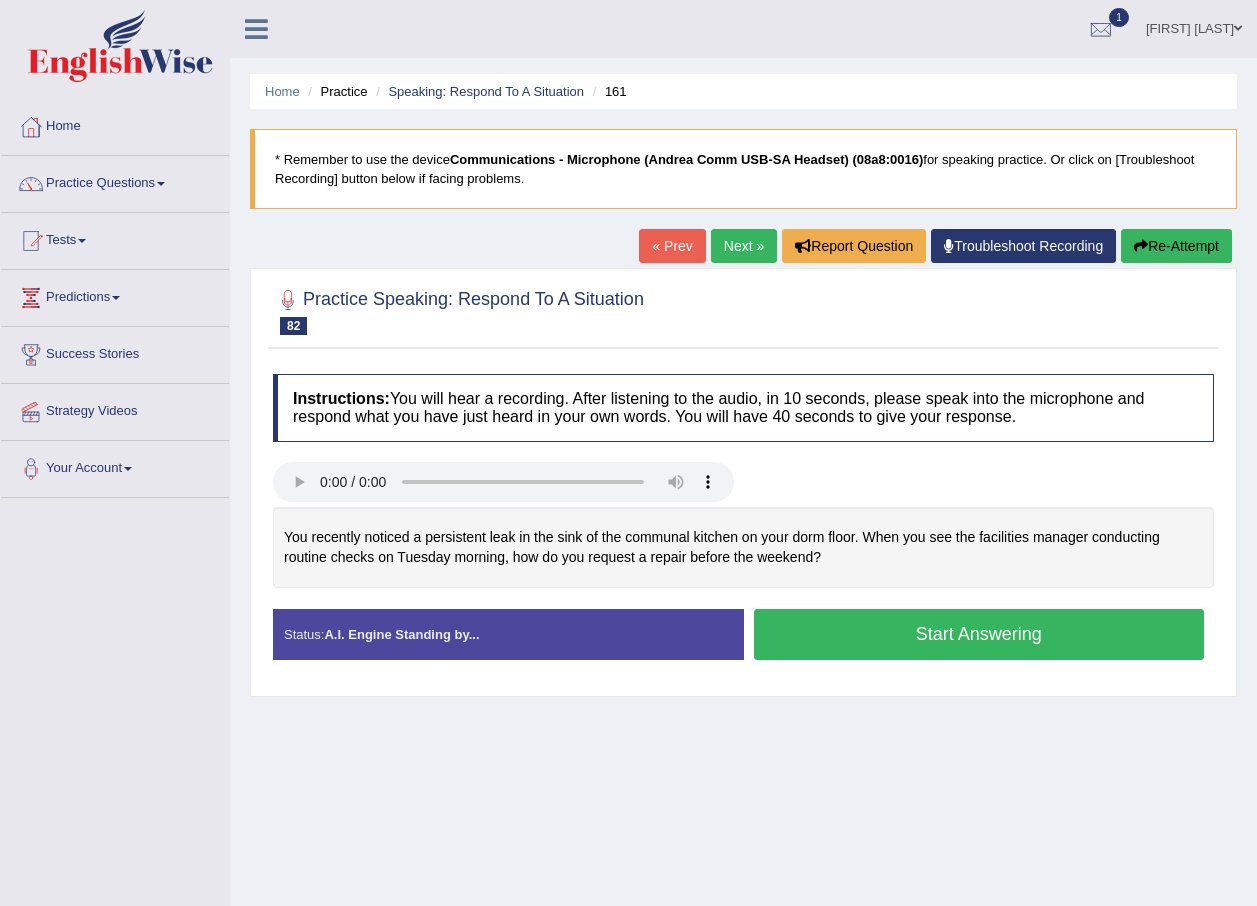 click on "« Prev" at bounding box center (672, 246) 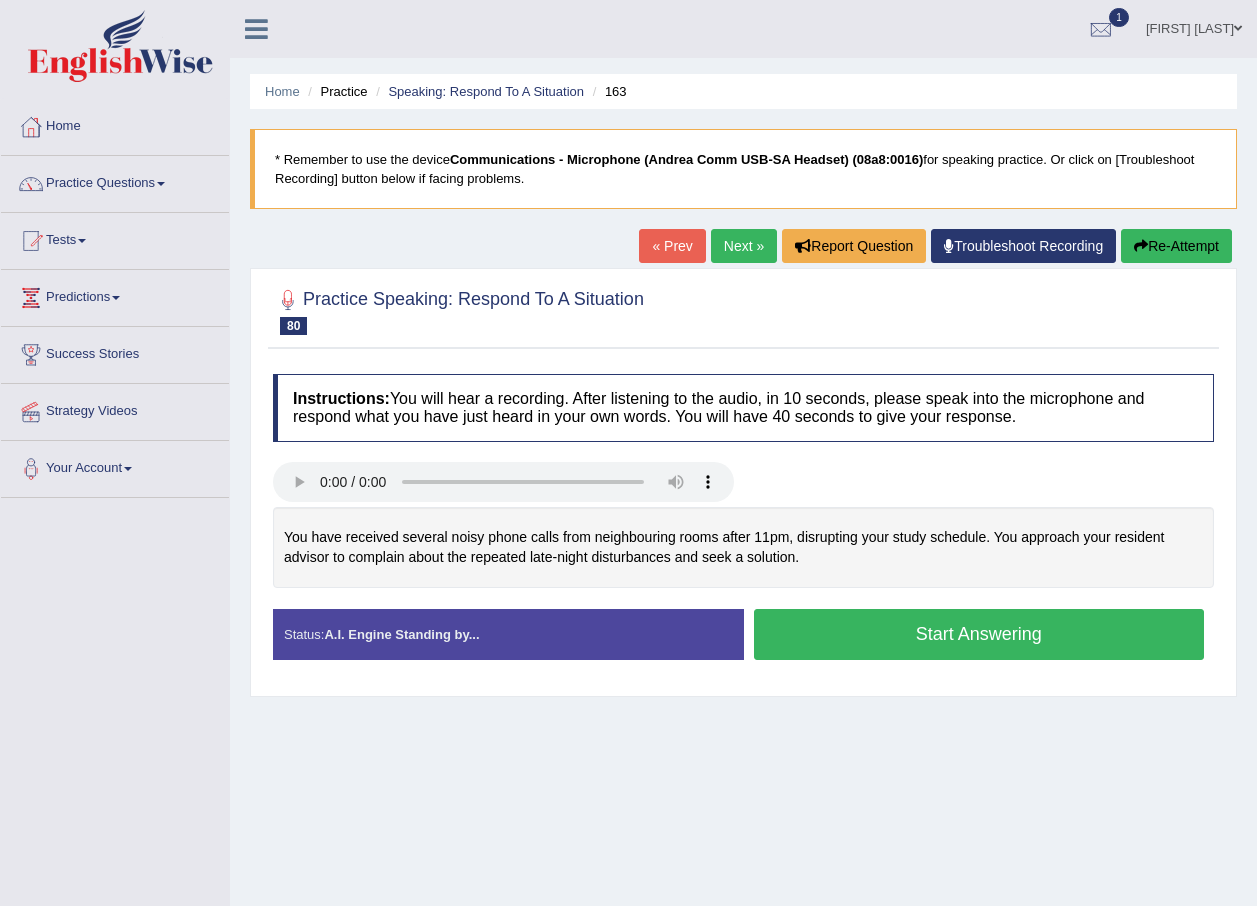 scroll, scrollTop: 0, scrollLeft: 0, axis: both 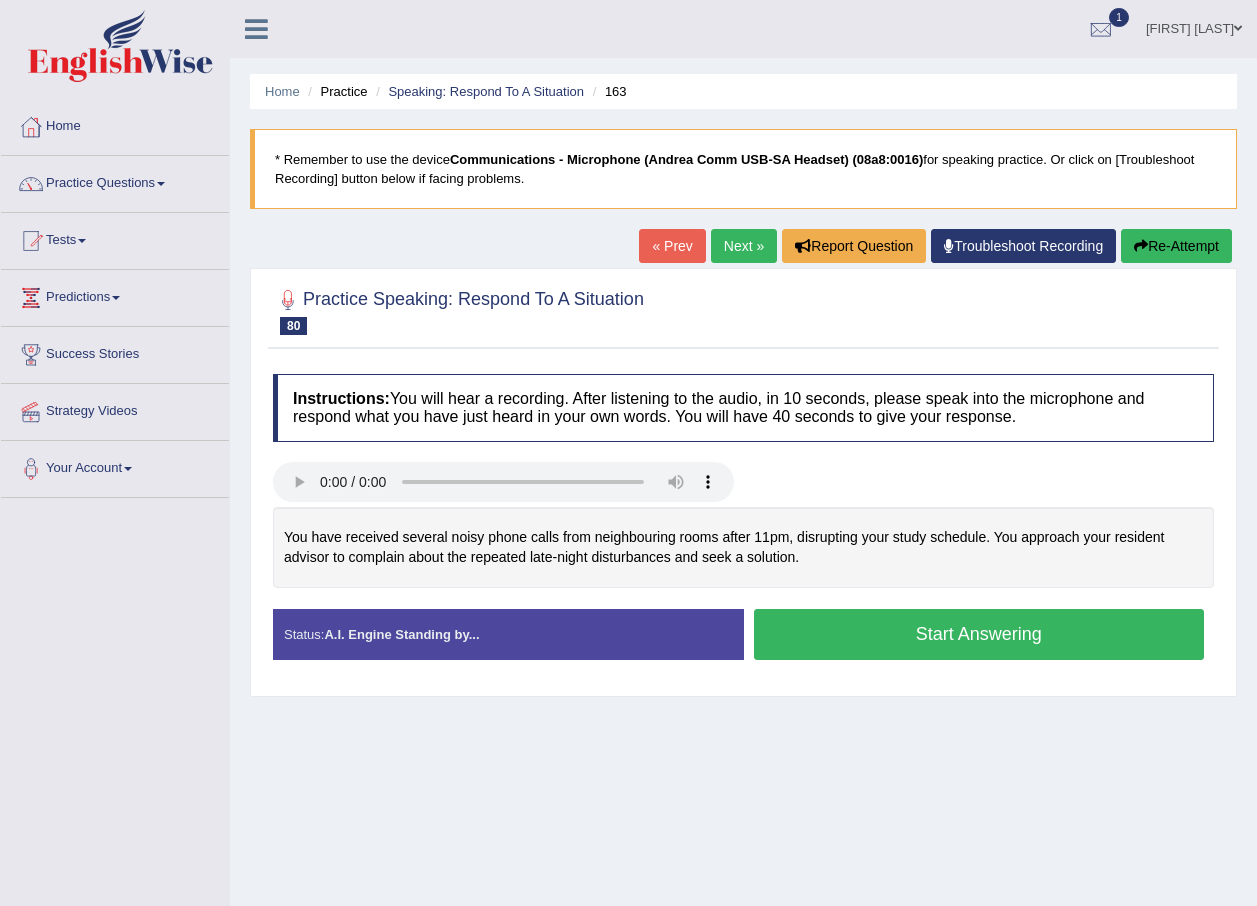 click on "« Prev" at bounding box center (672, 246) 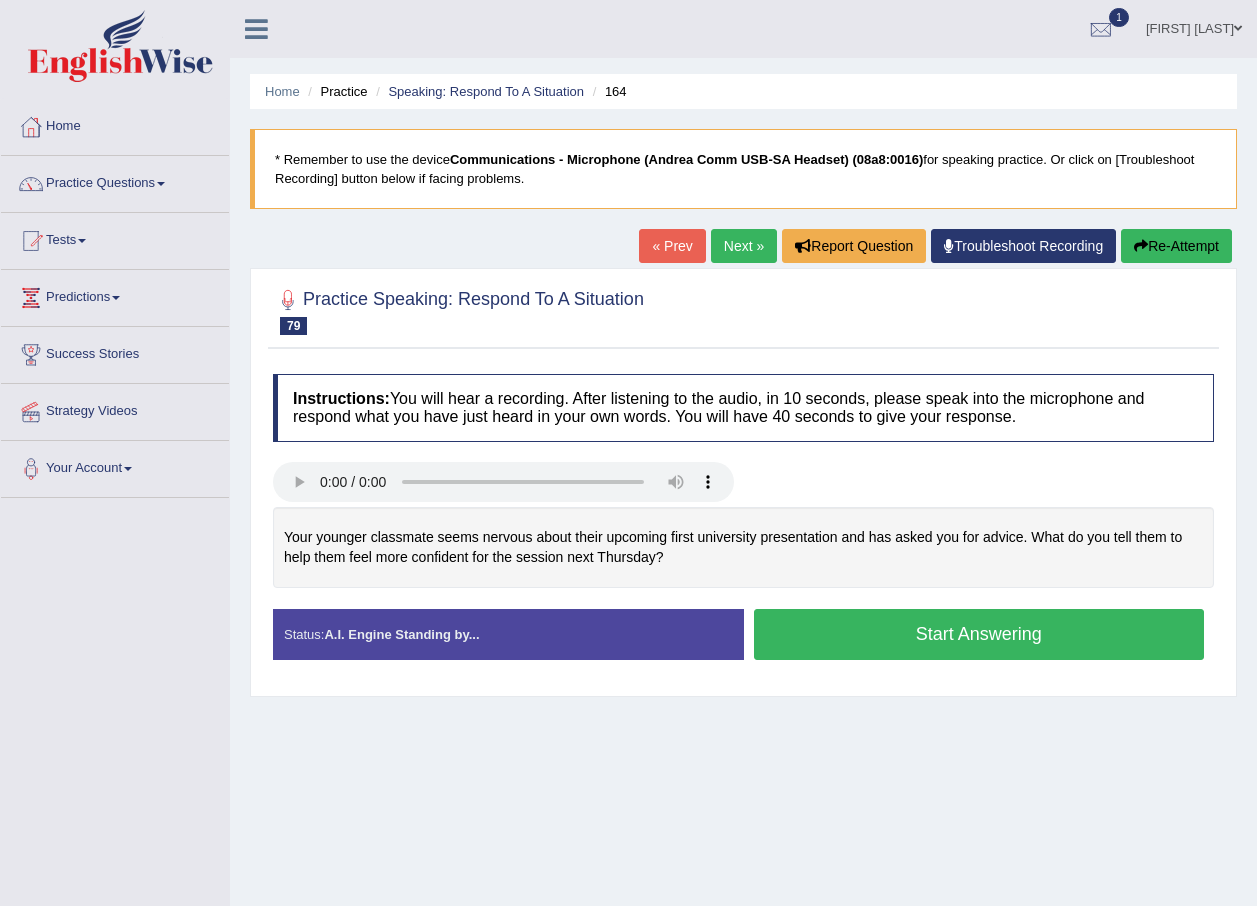 scroll, scrollTop: 0, scrollLeft: 0, axis: both 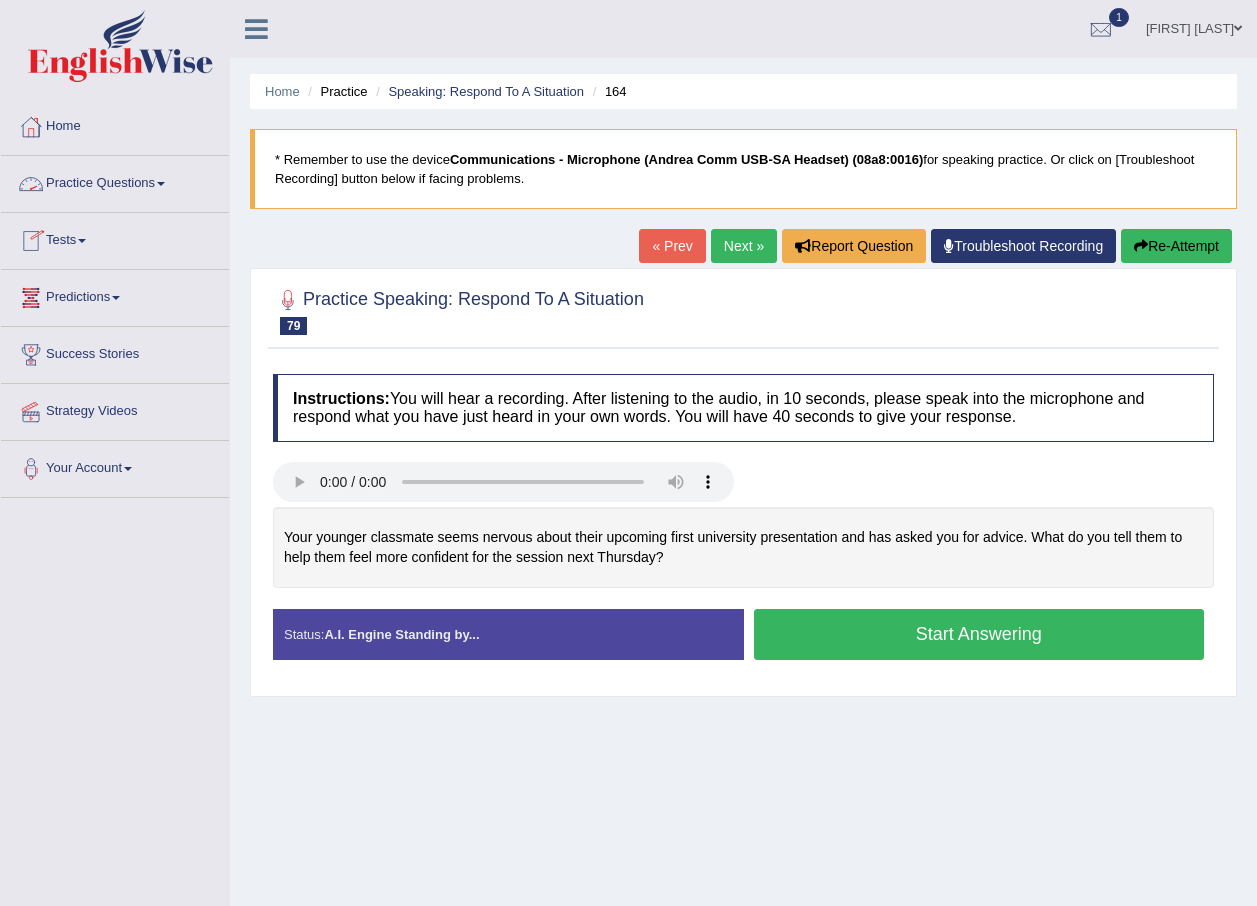 click on "Practice Questions" at bounding box center [115, 181] 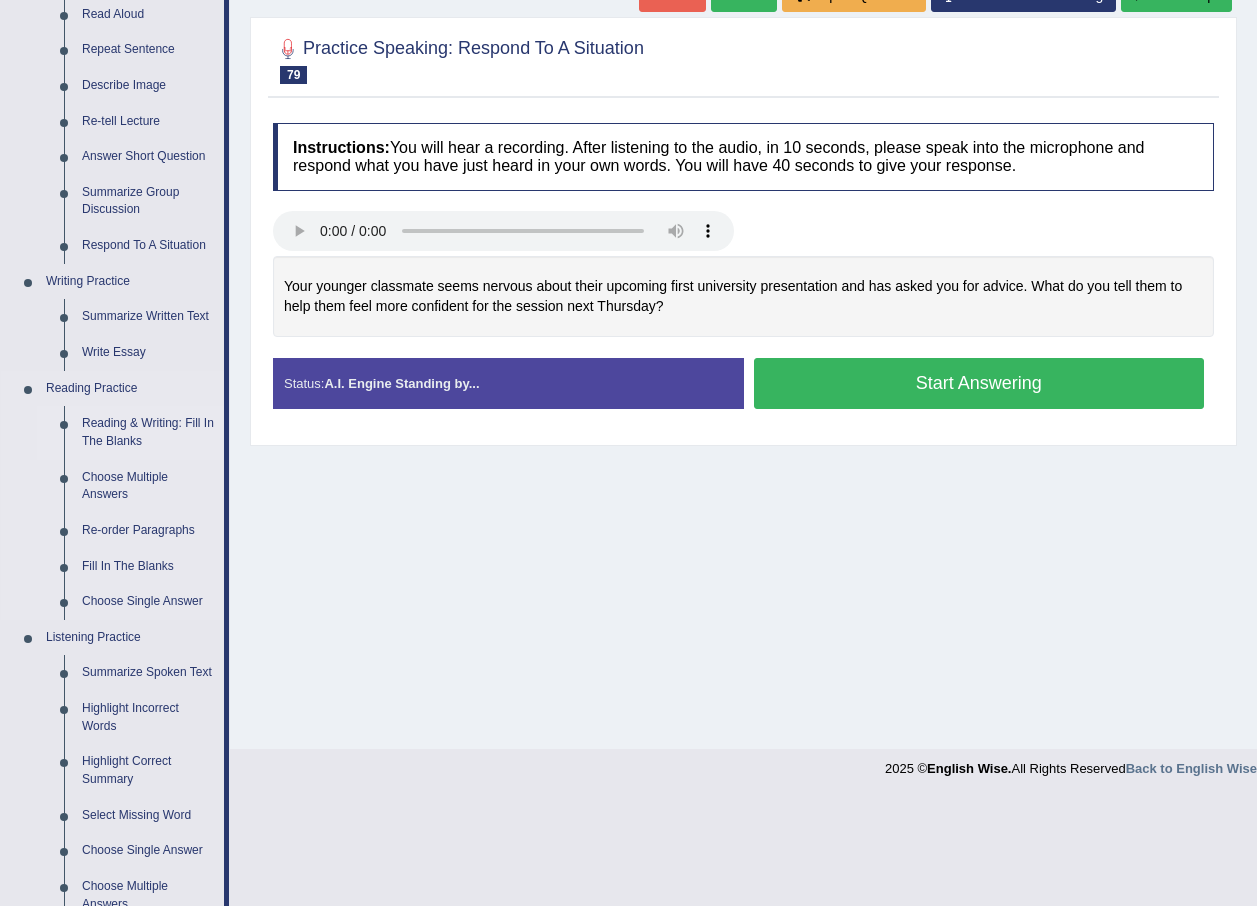 scroll, scrollTop: 300, scrollLeft: 0, axis: vertical 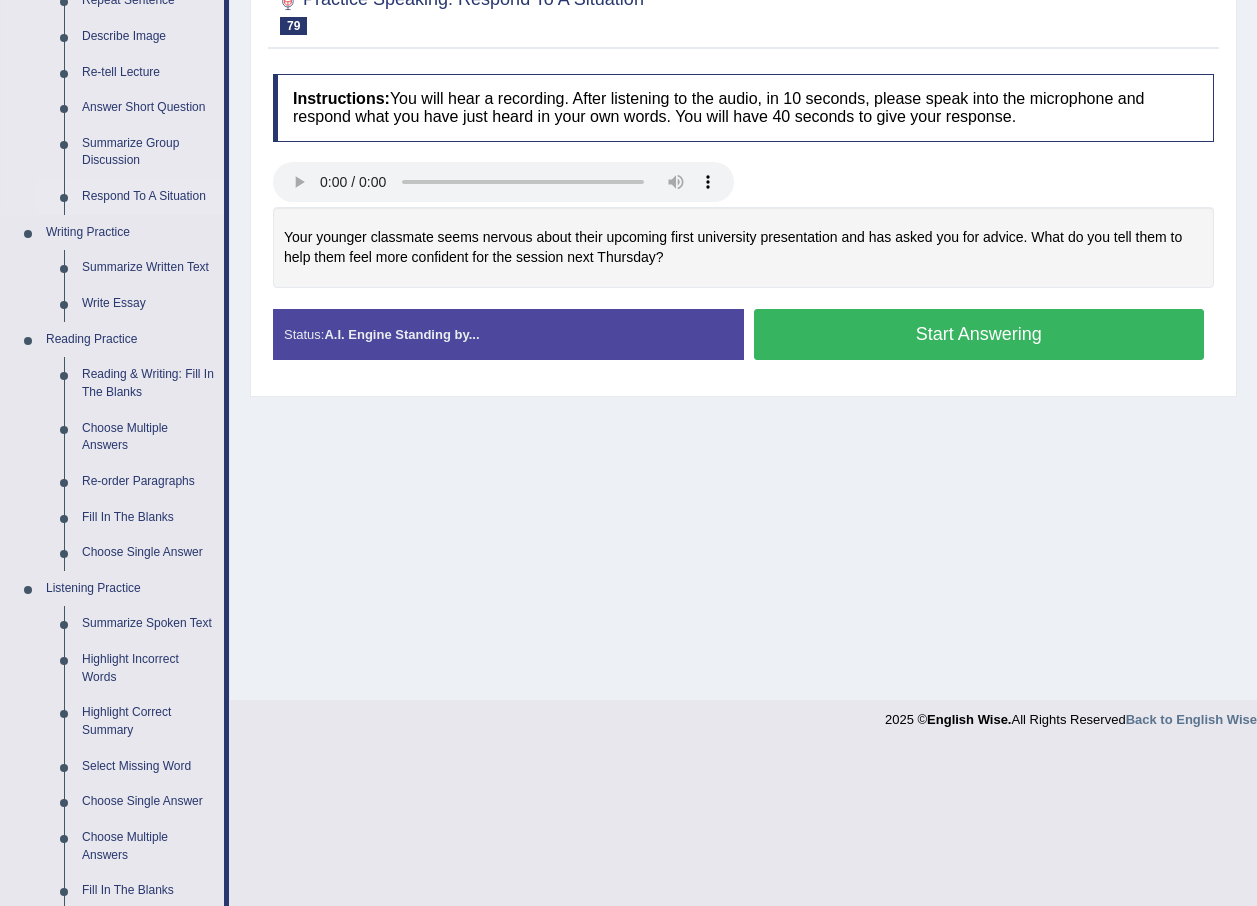 click on "Respond To A Situation" at bounding box center (148, 197) 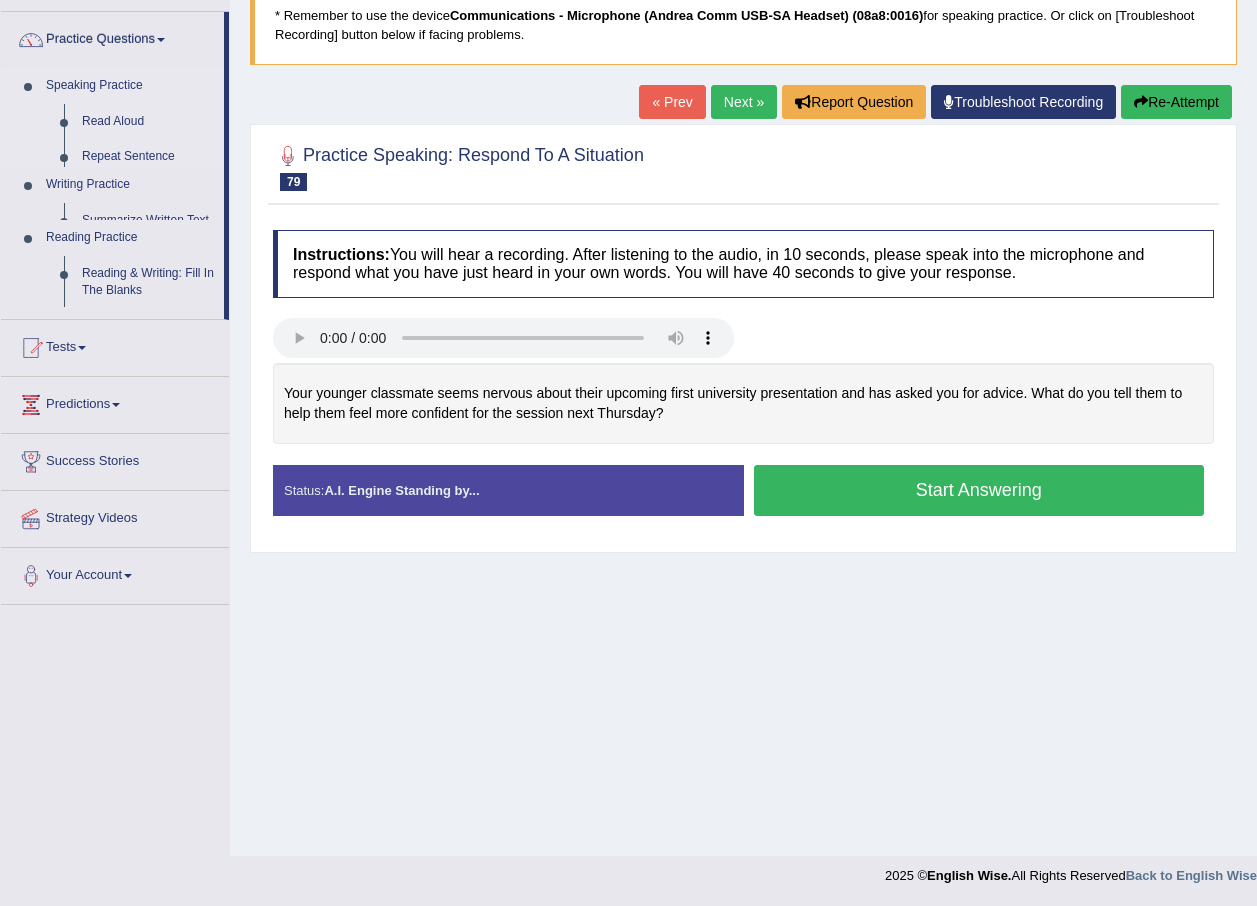 scroll, scrollTop: 144, scrollLeft: 0, axis: vertical 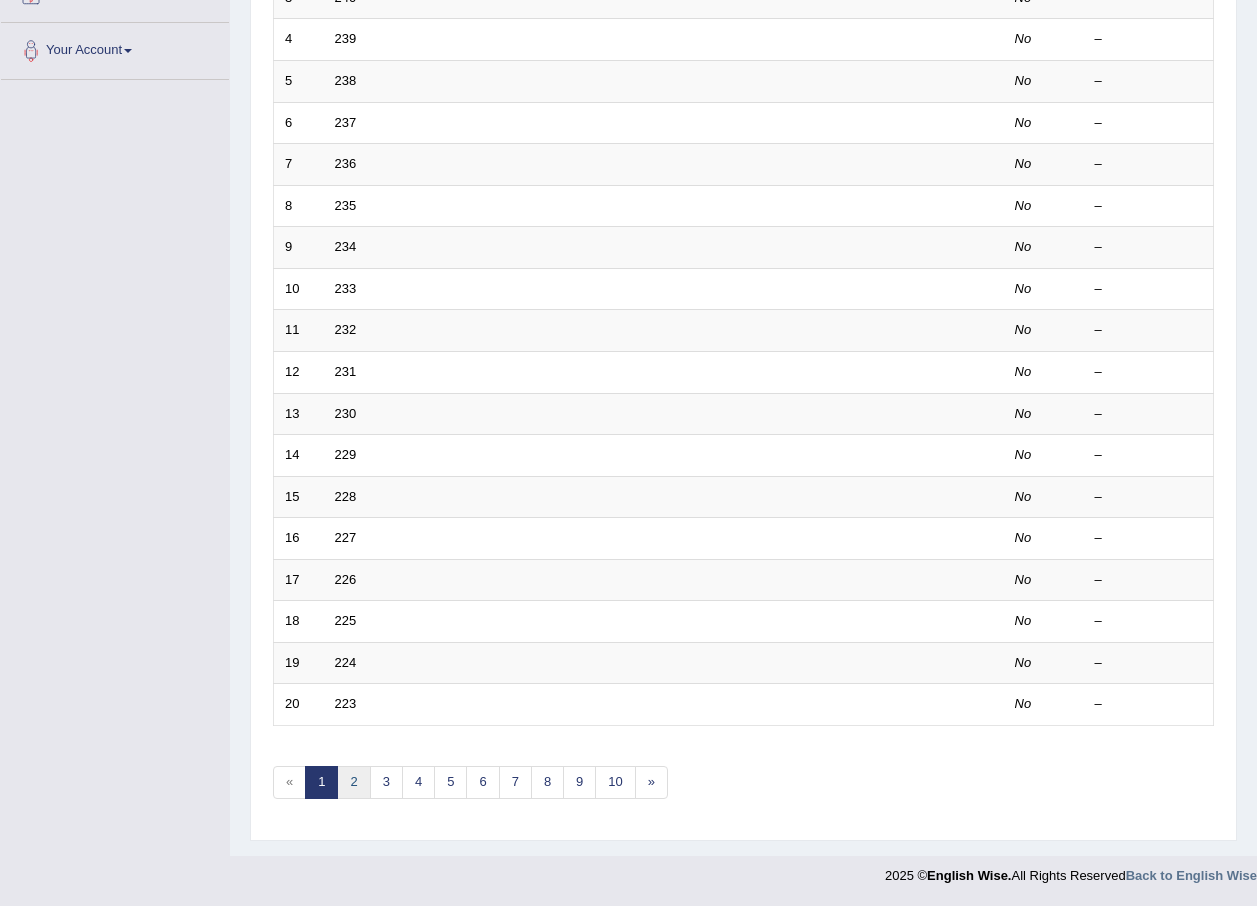 click on "2" at bounding box center [353, 782] 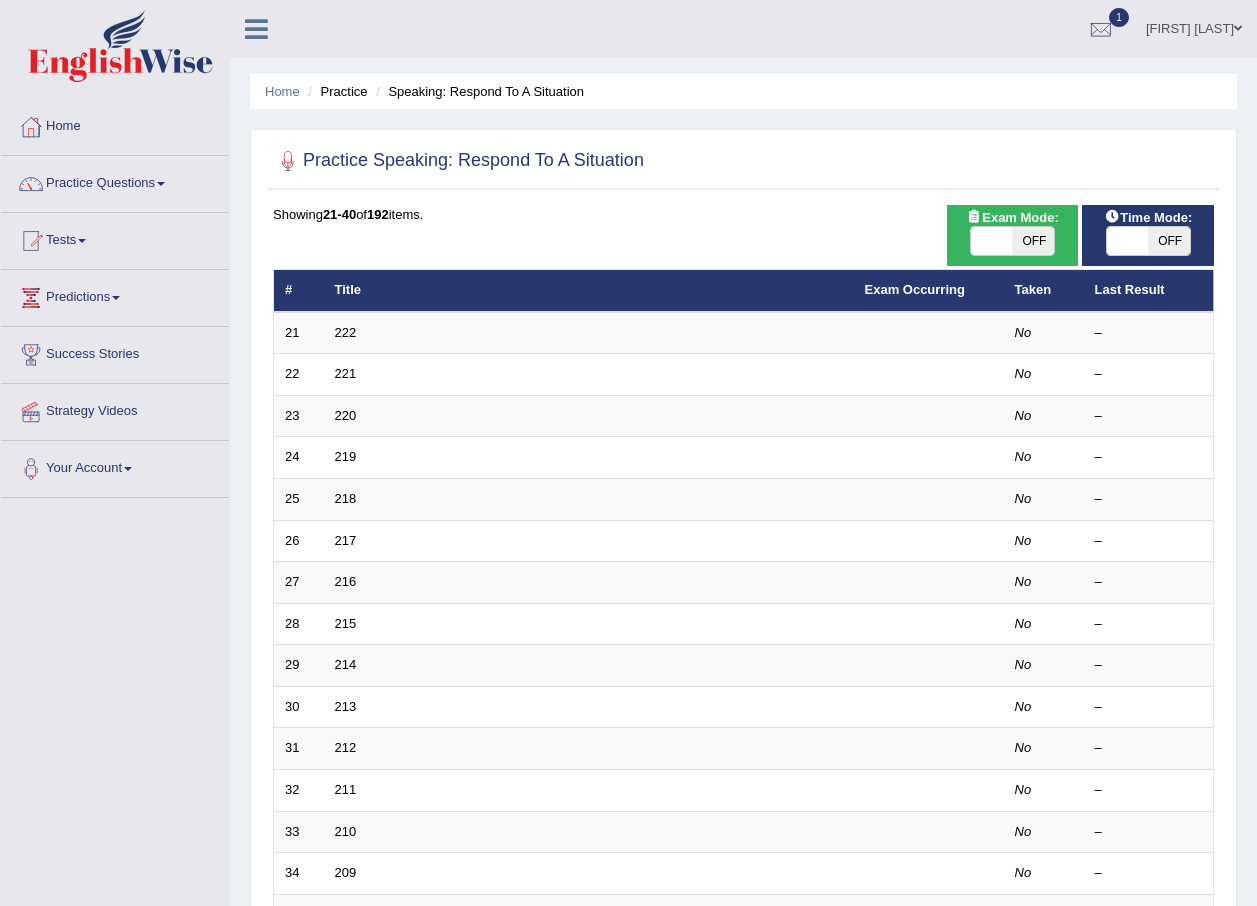 scroll, scrollTop: 0, scrollLeft: 0, axis: both 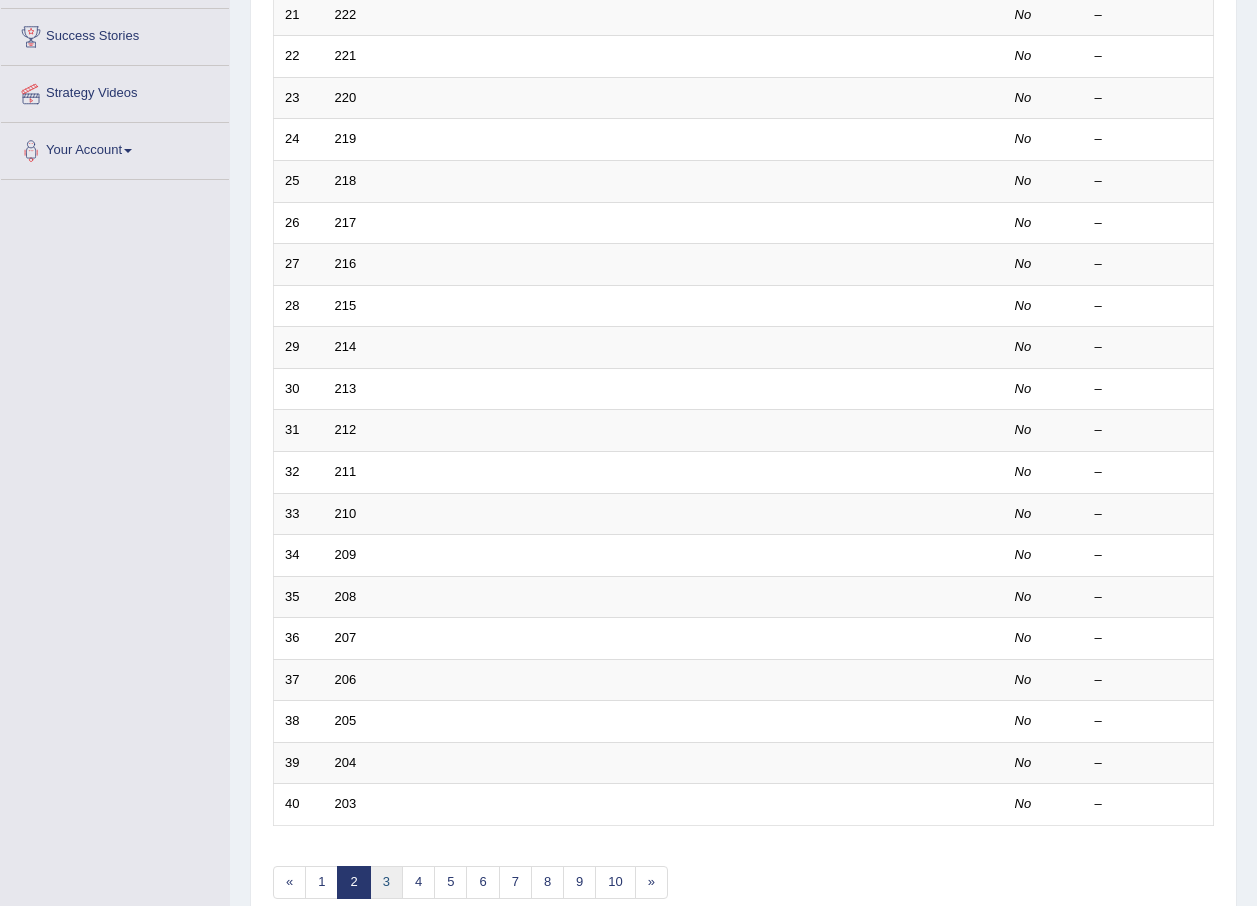 click on "3" at bounding box center (386, 882) 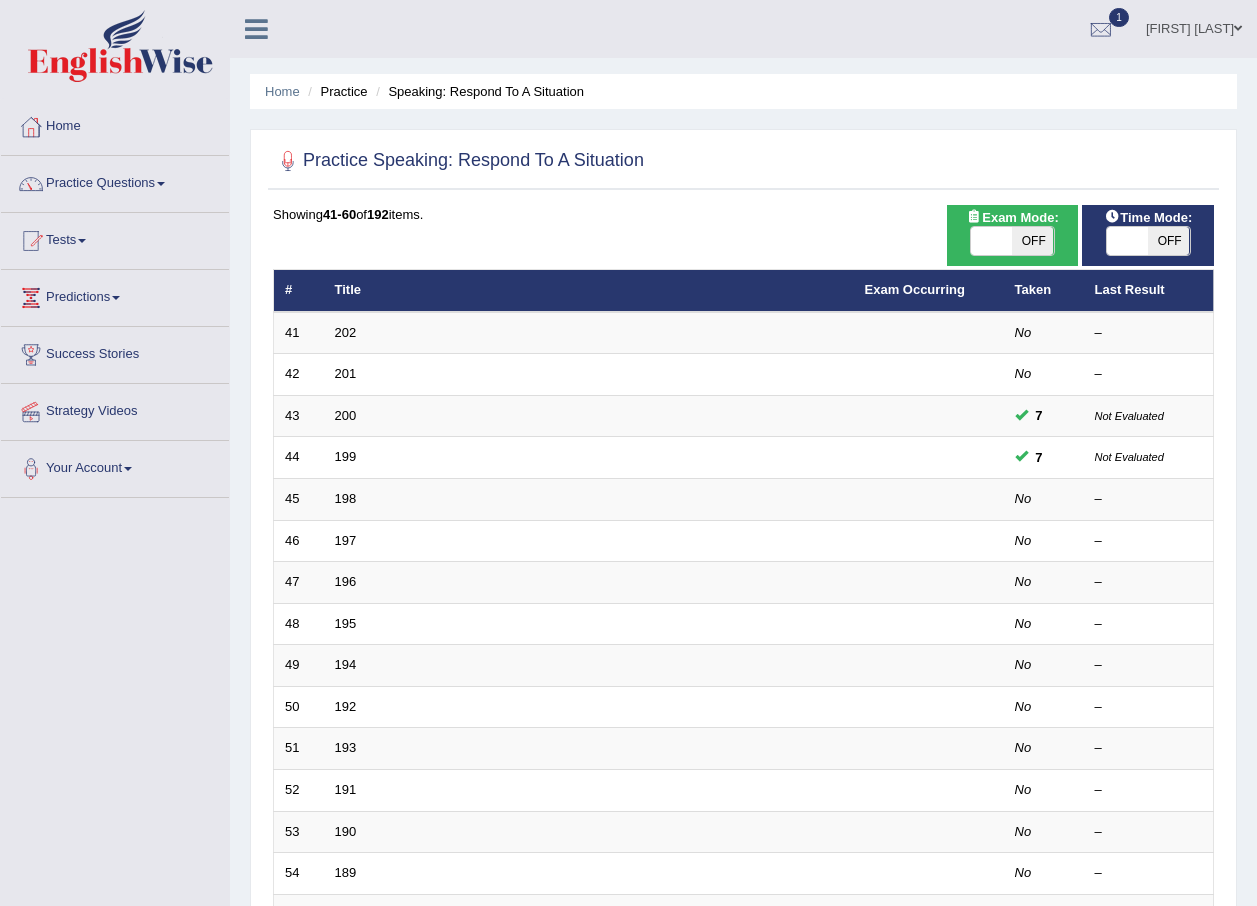 scroll, scrollTop: 0, scrollLeft: 0, axis: both 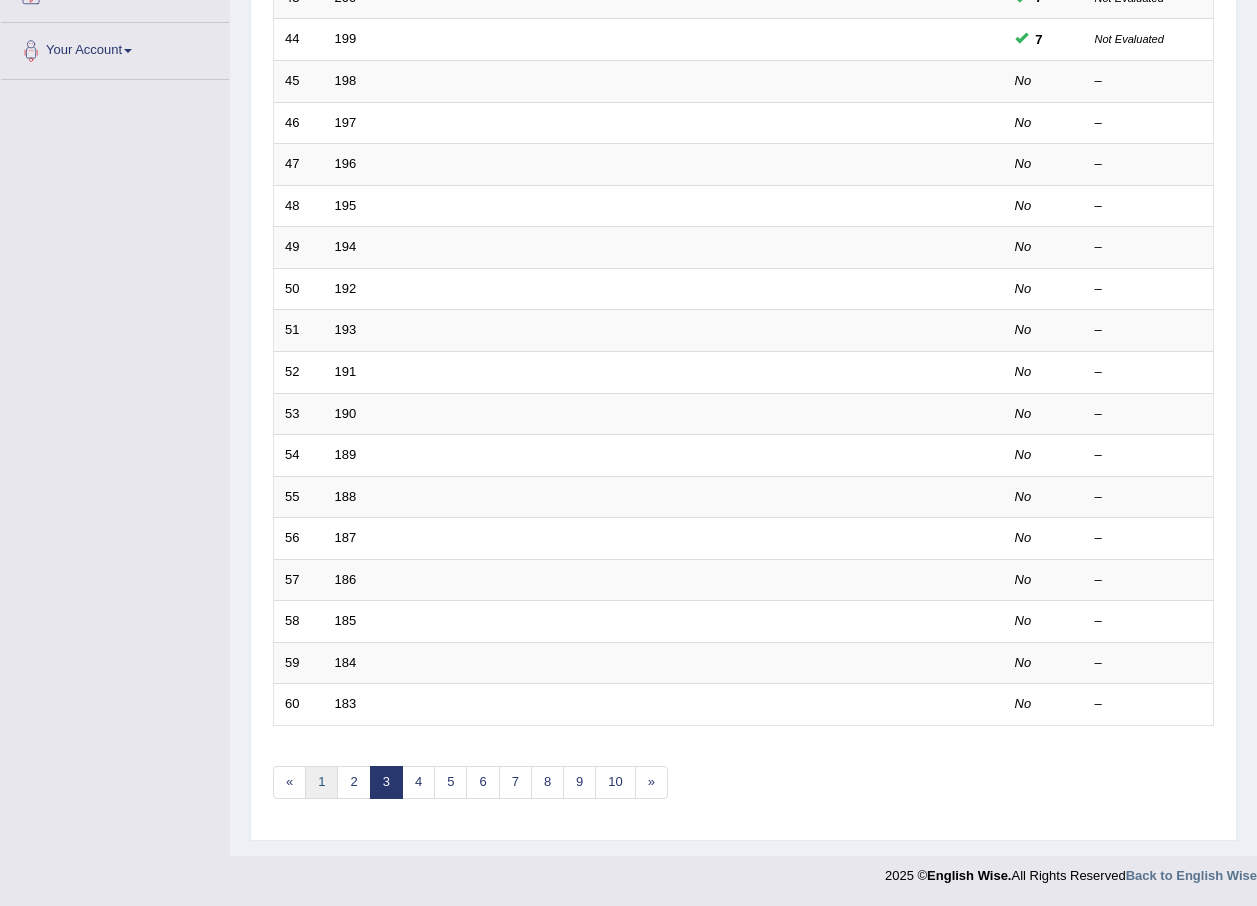 click on "1" at bounding box center [321, 782] 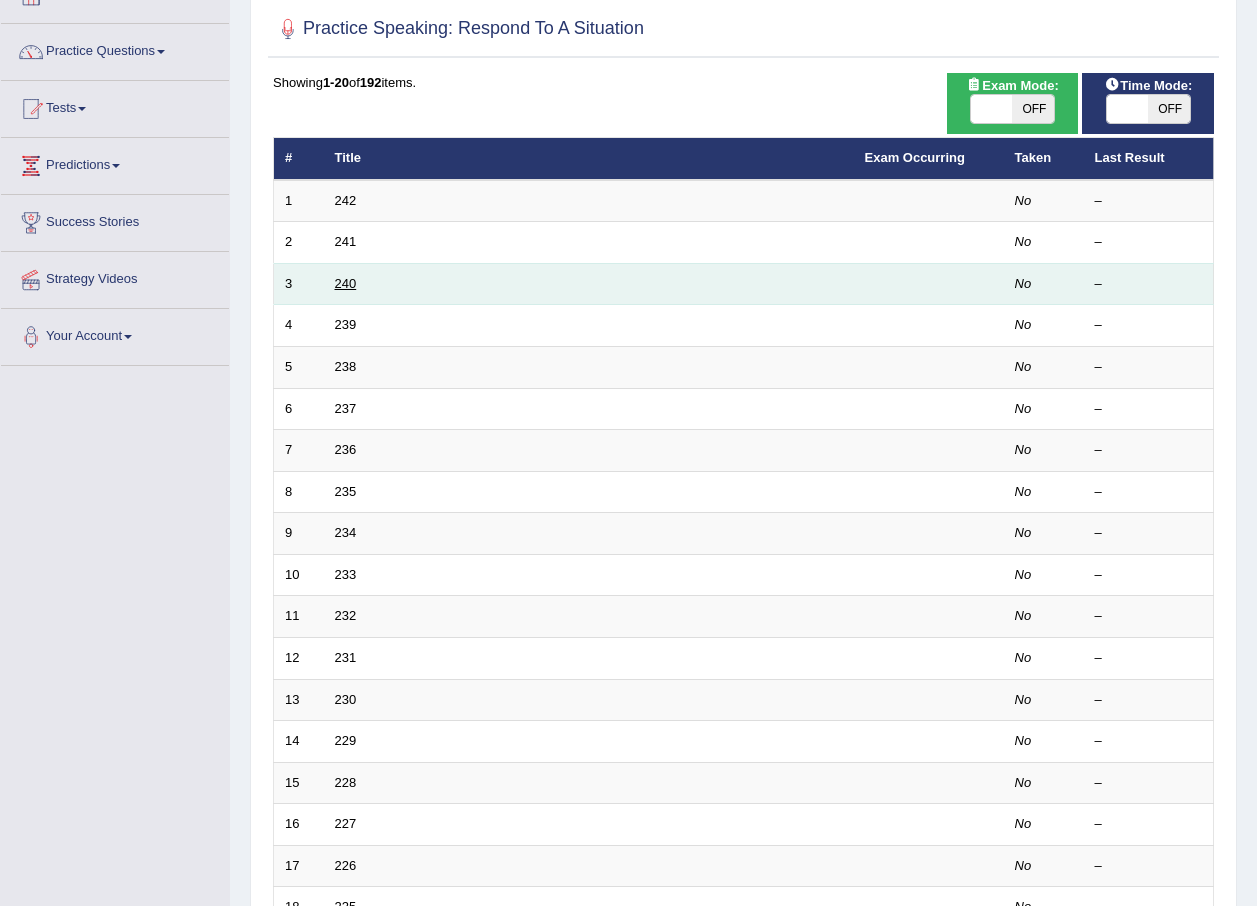 scroll, scrollTop: 0, scrollLeft: 0, axis: both 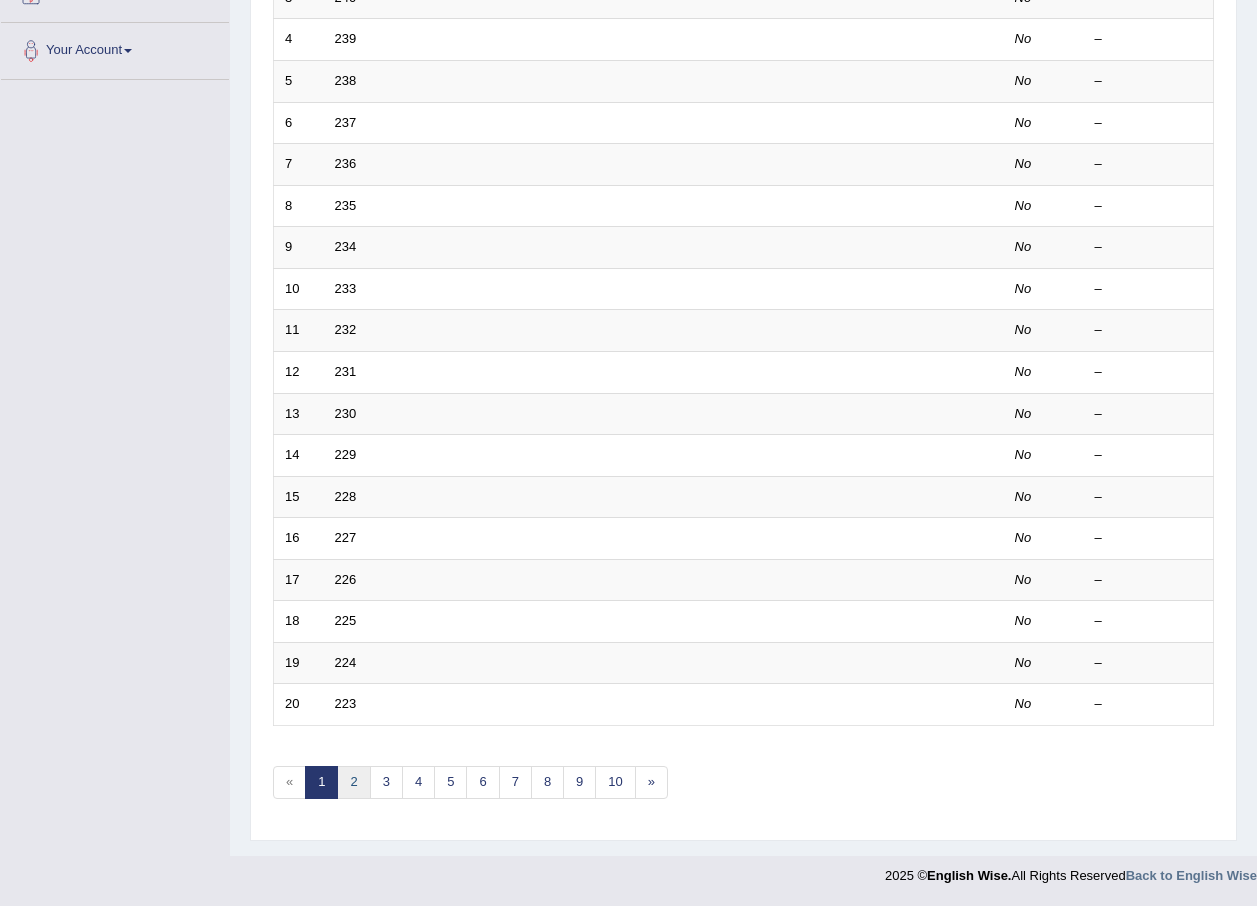 click on "2" at bounding box center [353, 782] 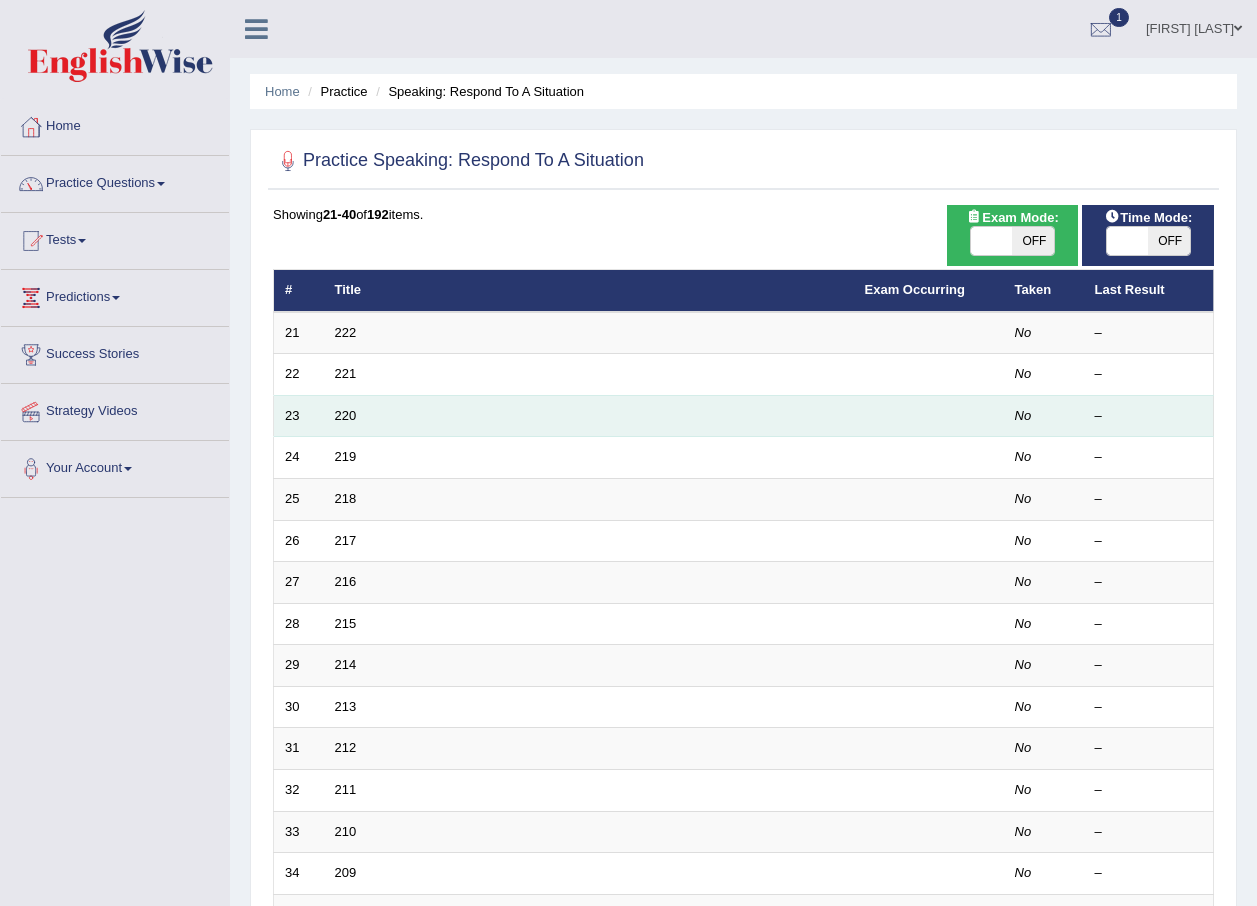 scroll, scrollTop: 0, scrollLeft: 0, axis: both 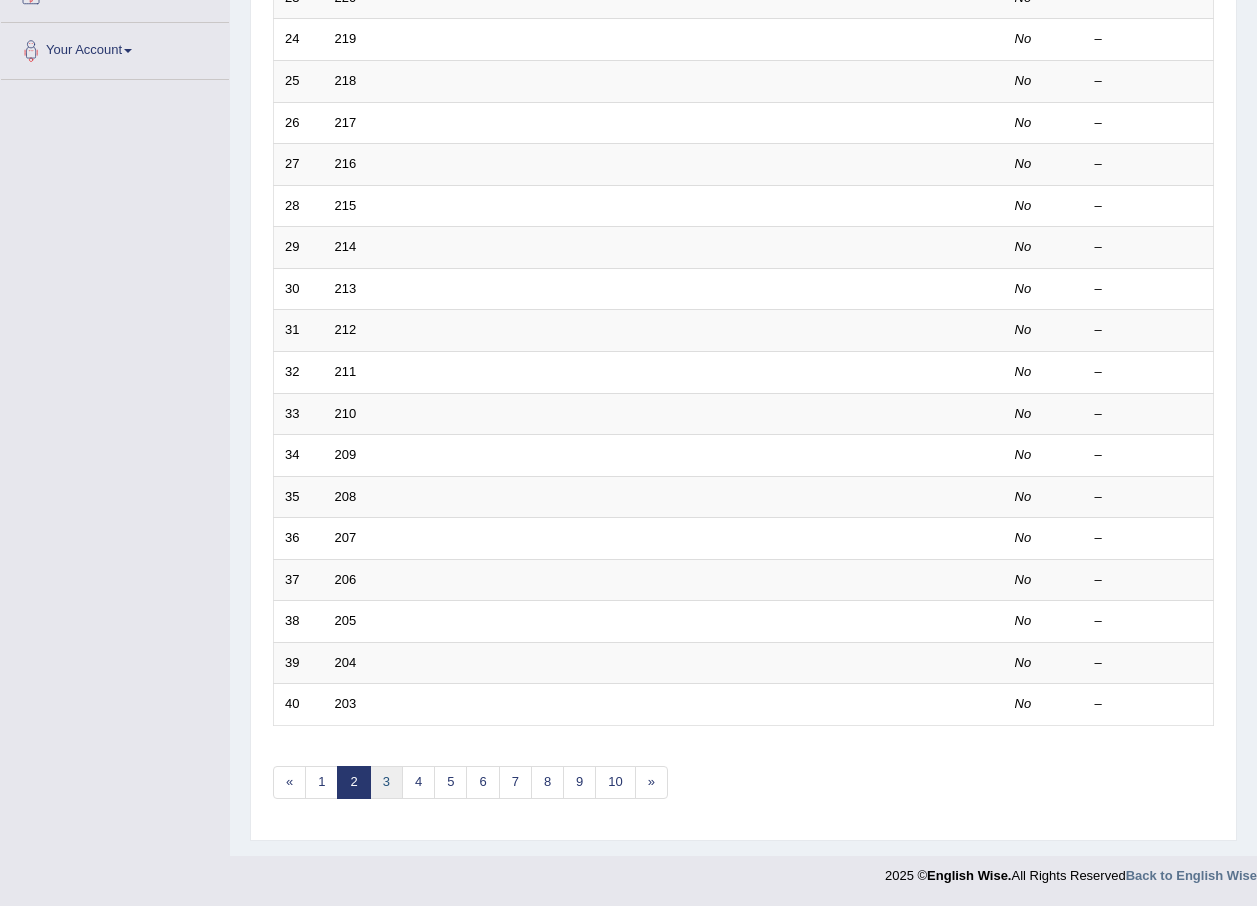 click on "3" at bounding box center (386, 782) 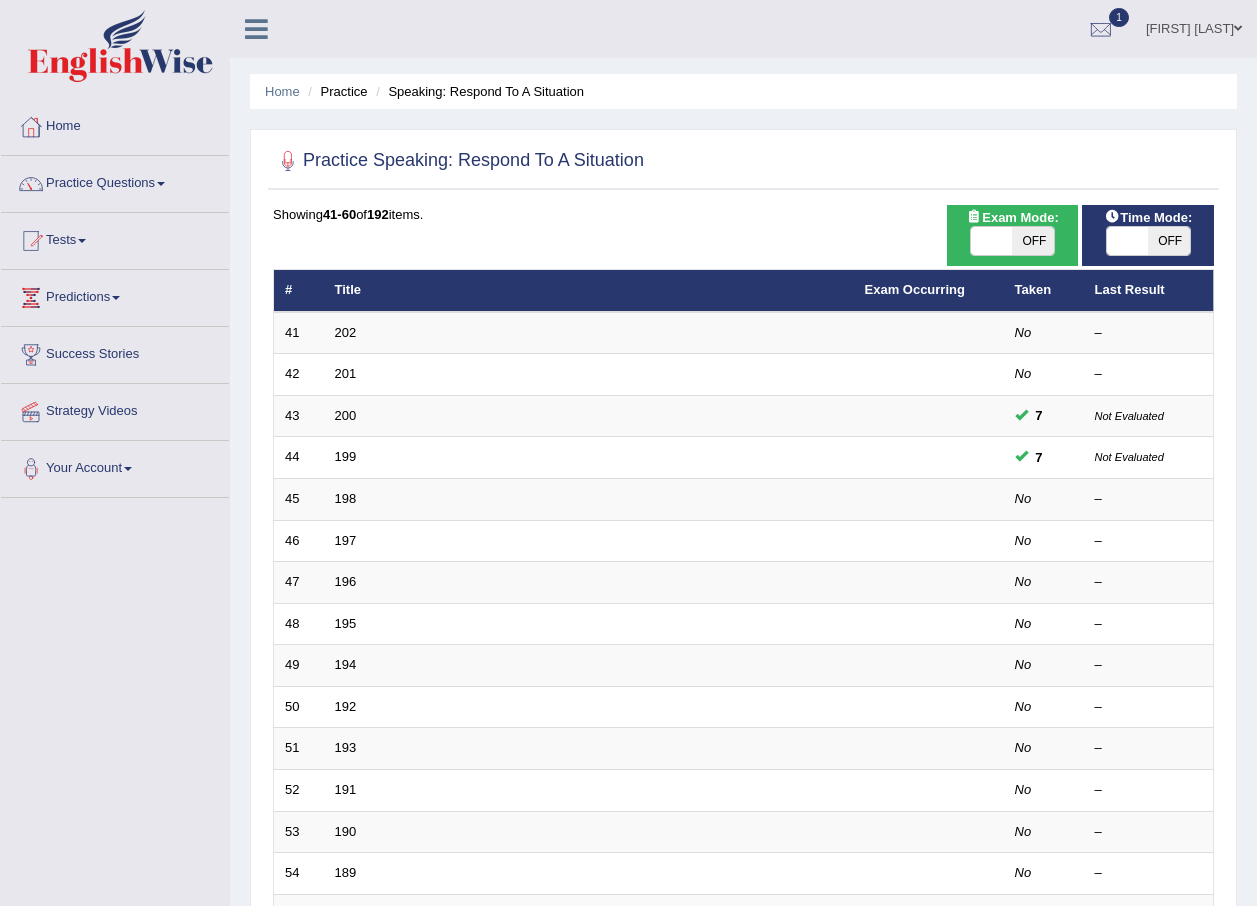 scroll, scrollTop: 0, scrollLeft: 0, axis: both 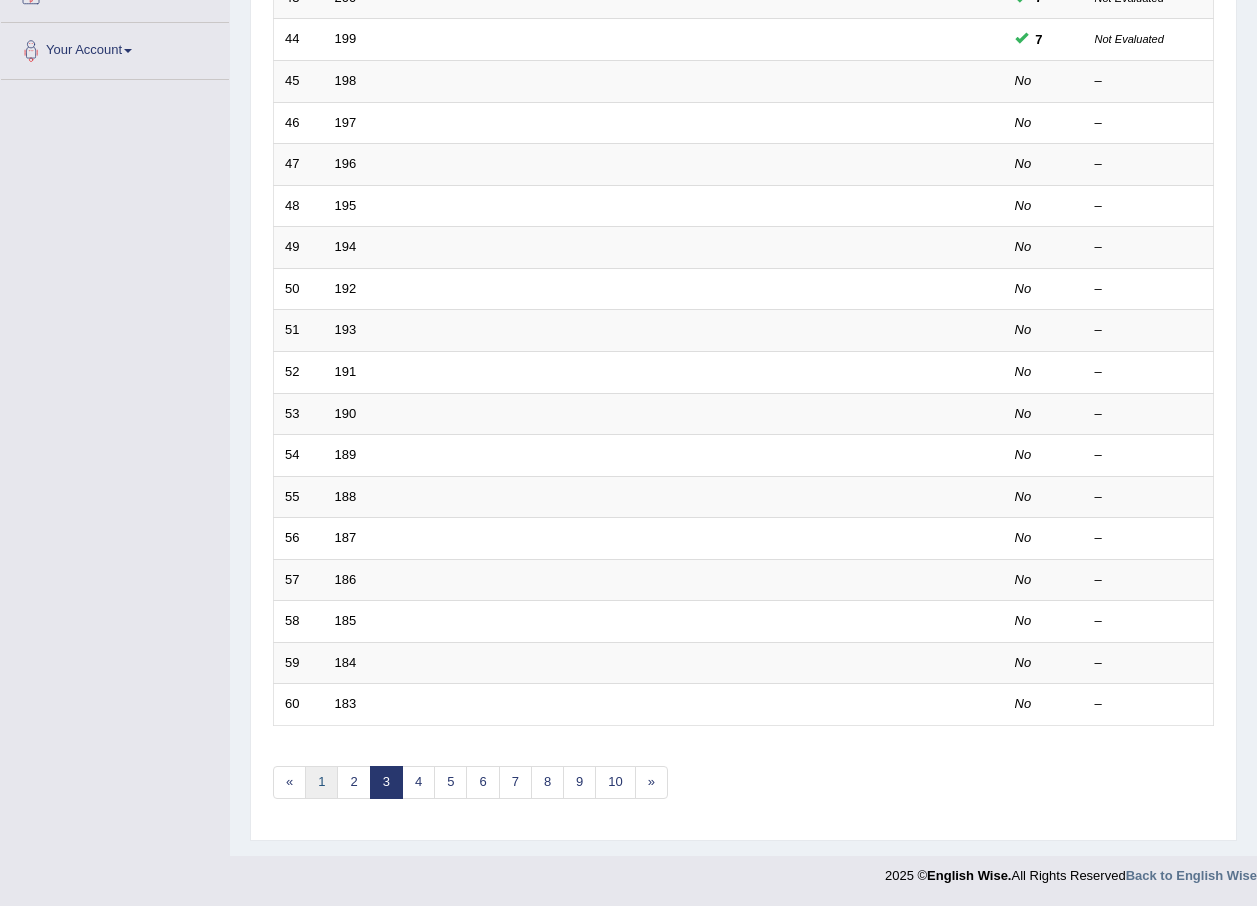 click on "1" at bounding box center [321, 782] 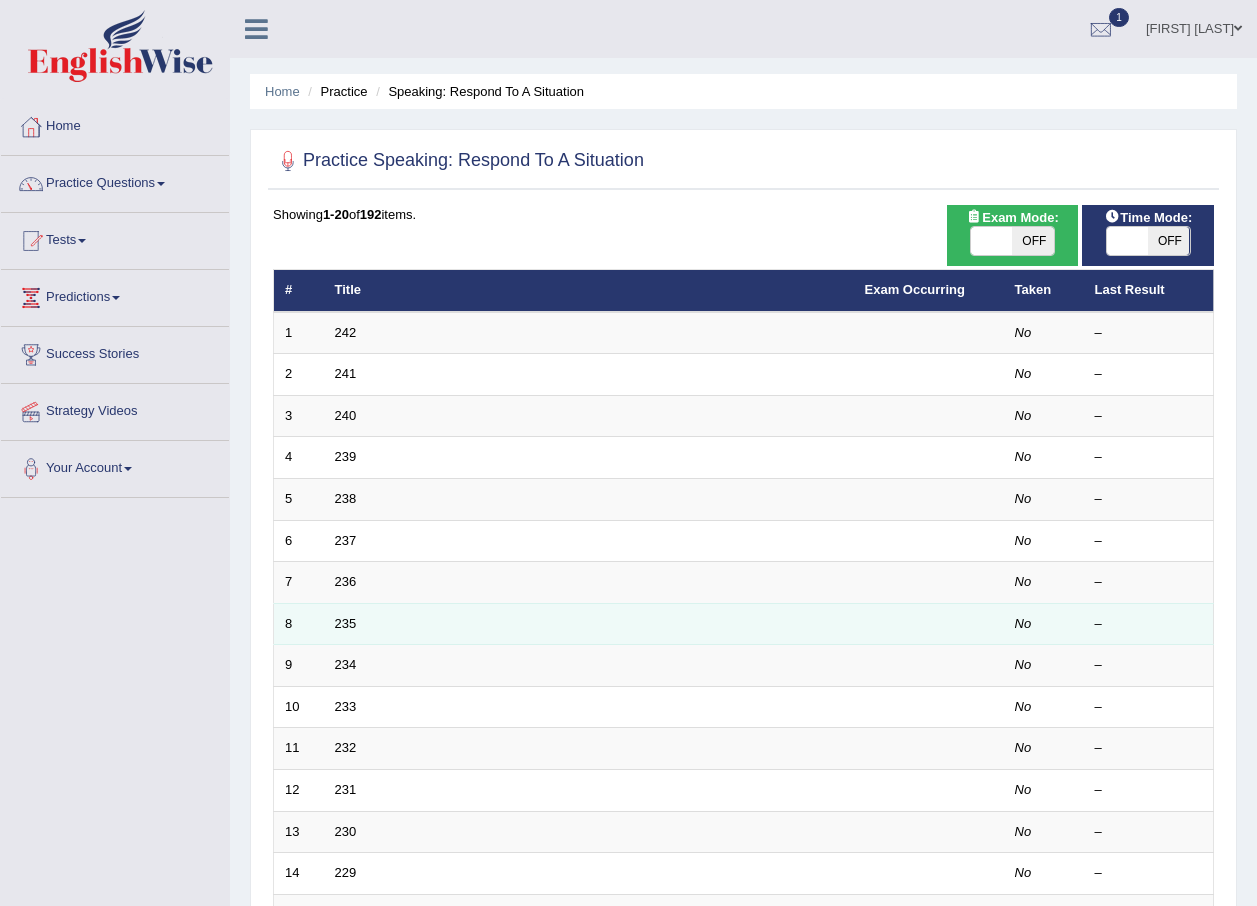 scroll, scrollTop: 0, scrollLeft: 0, axis: both 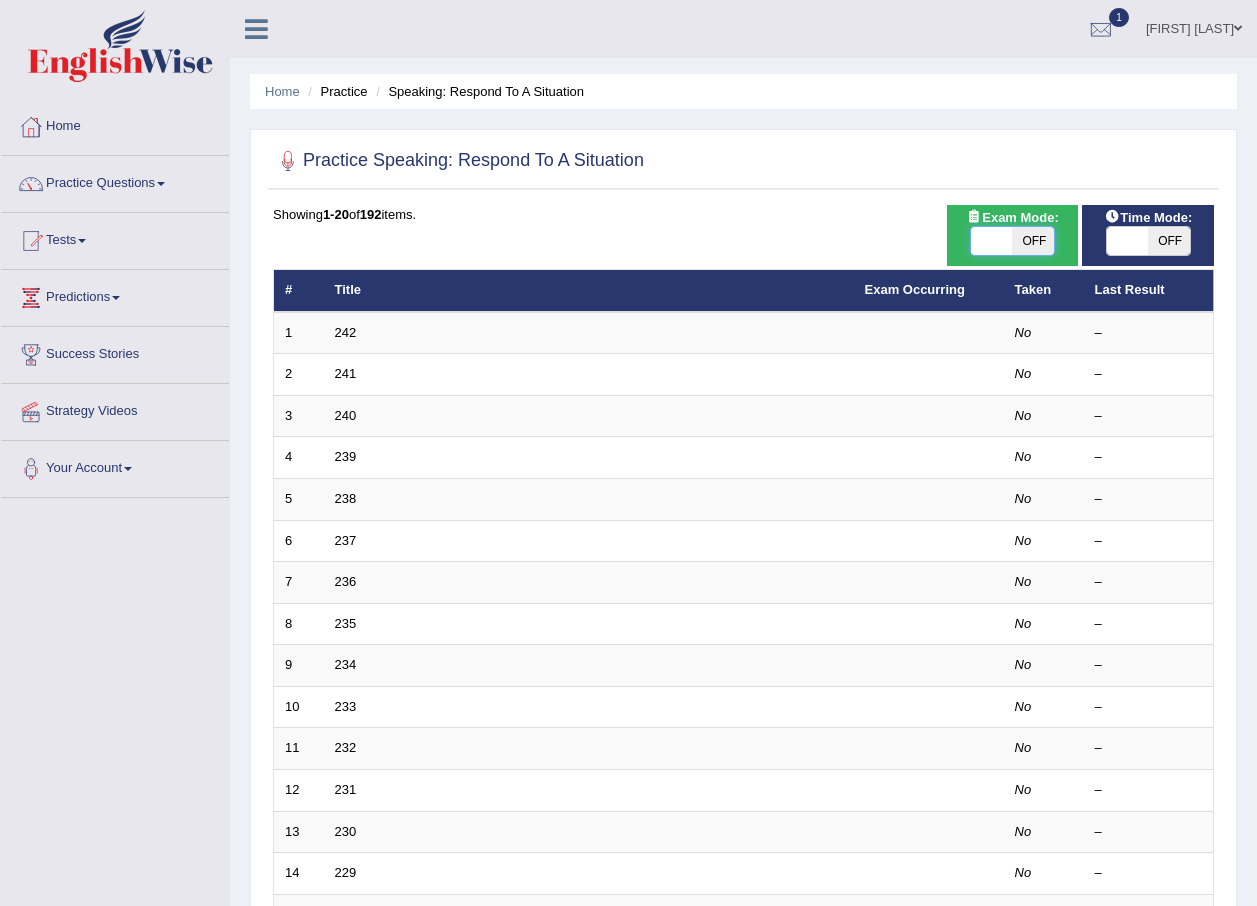 click at bounding box center [992, 241] 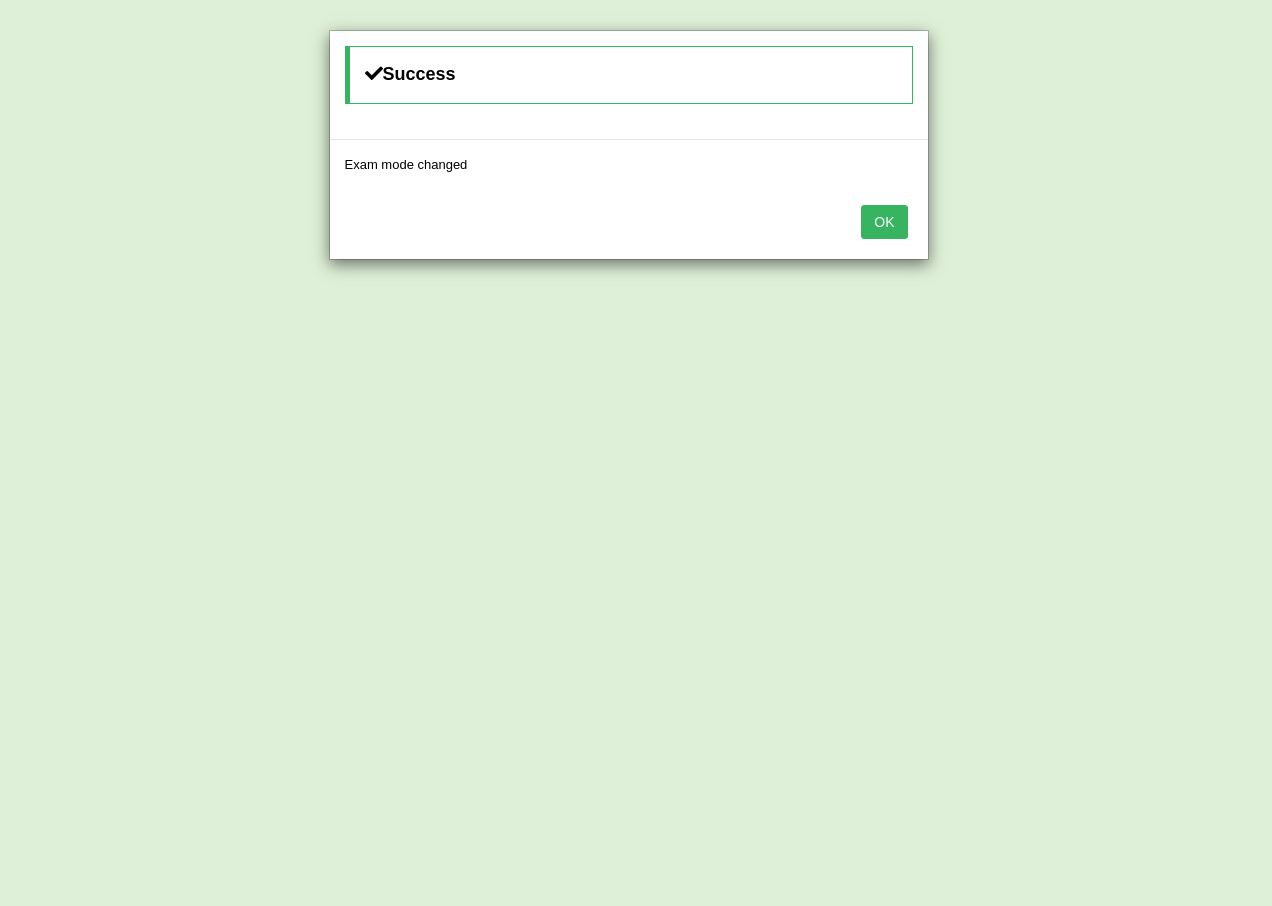 click on "OK" at bounding box center [884, 222] 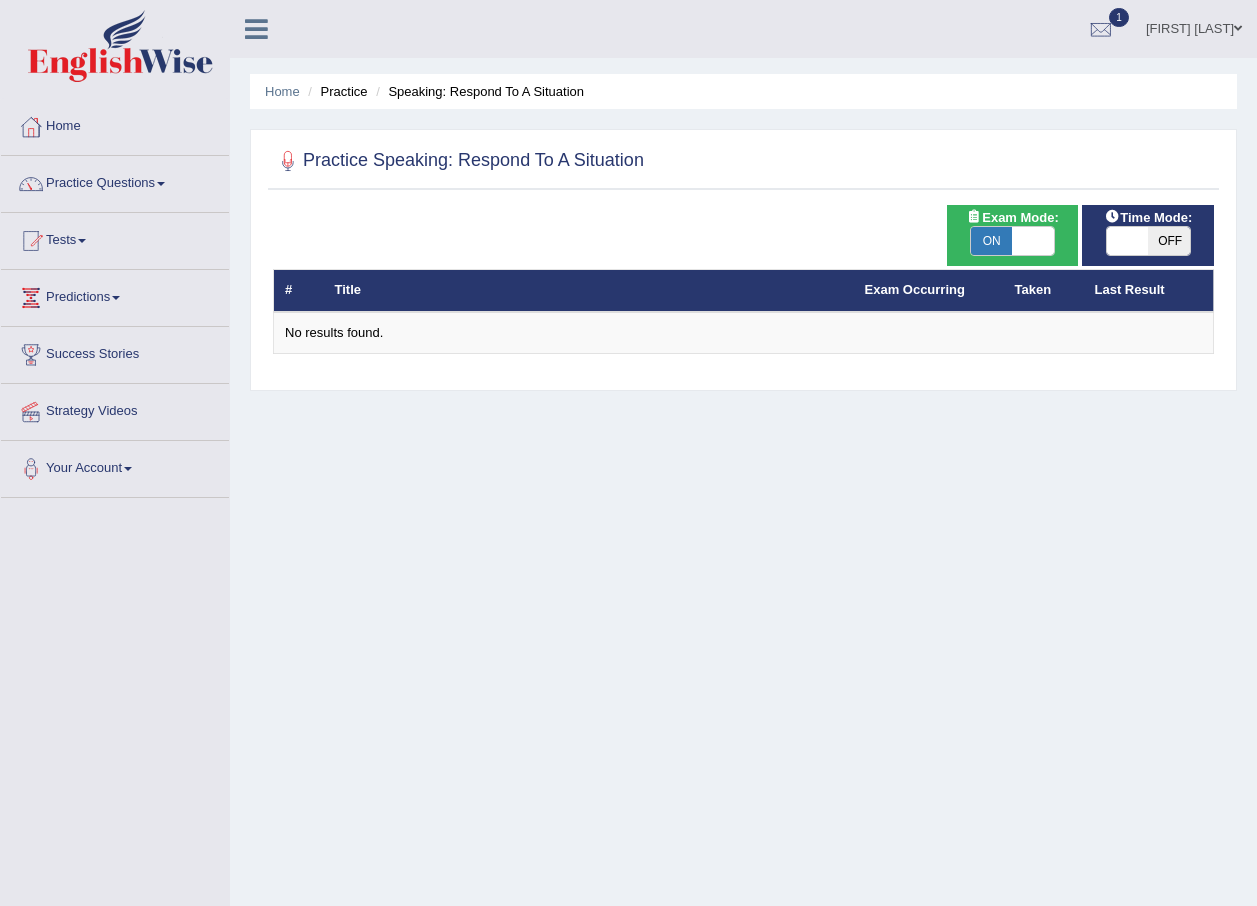 scroll, scrollTop: 0, scrollLeft: 0, axis: both 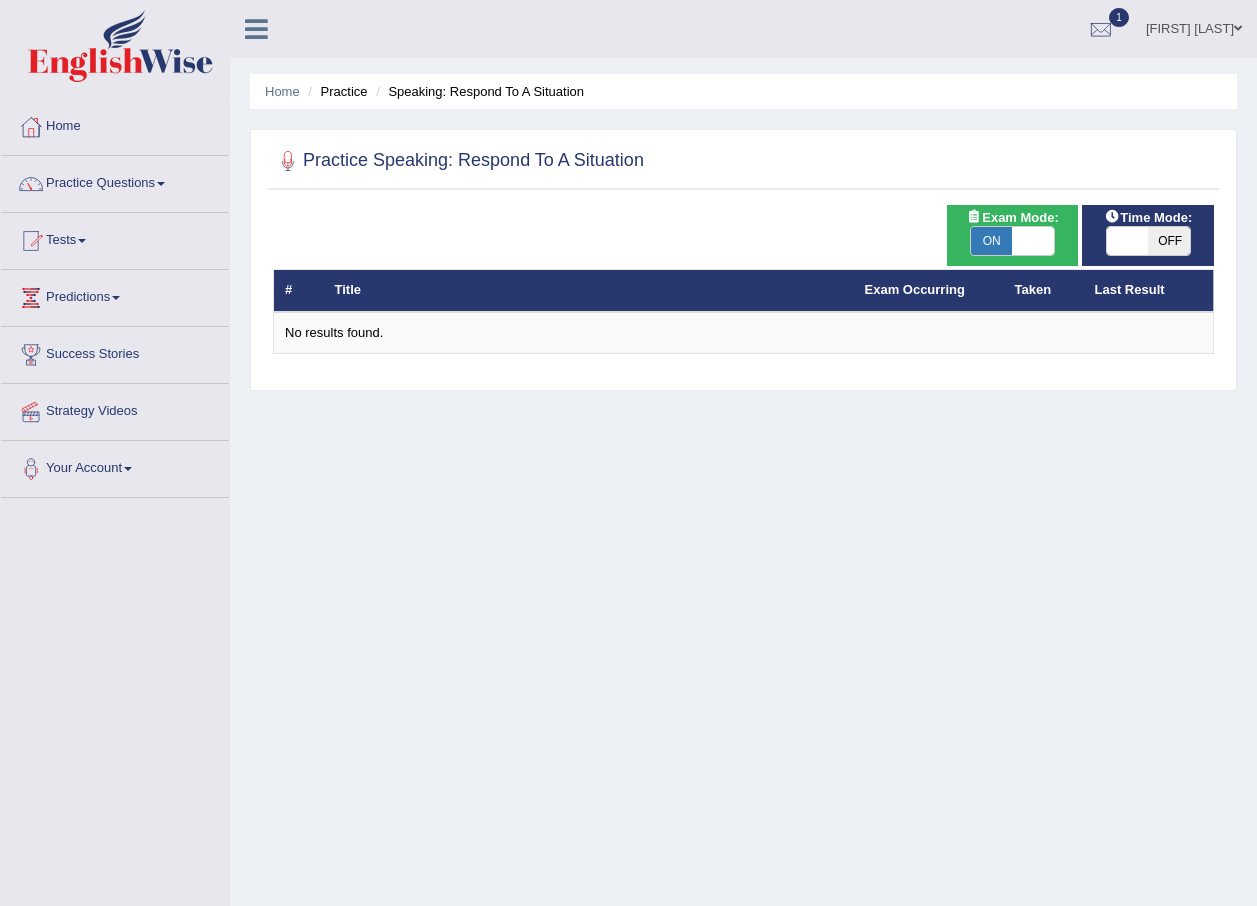 click at bounding box center (1033, 241) 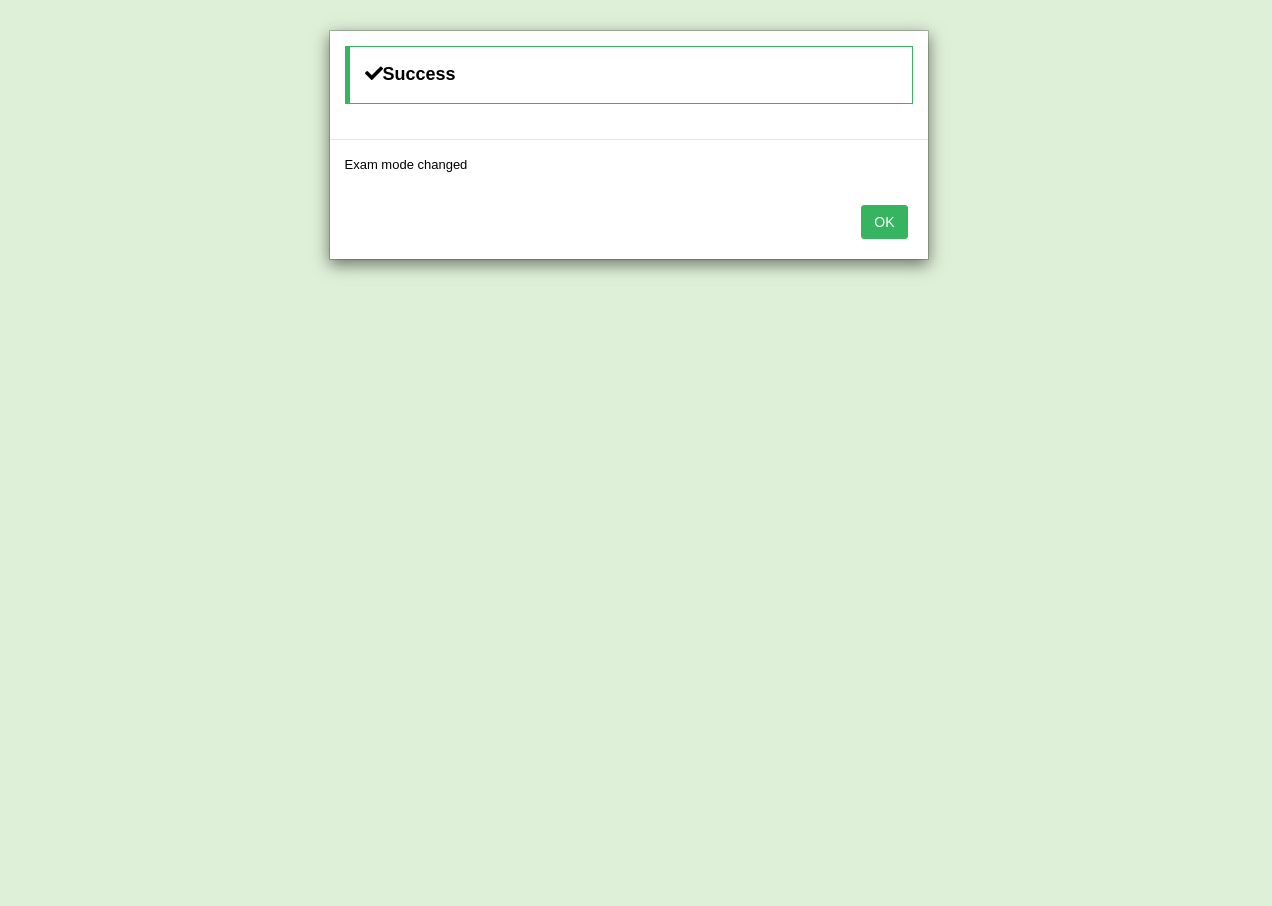 click on "OK" at bounding box center [884, 222] 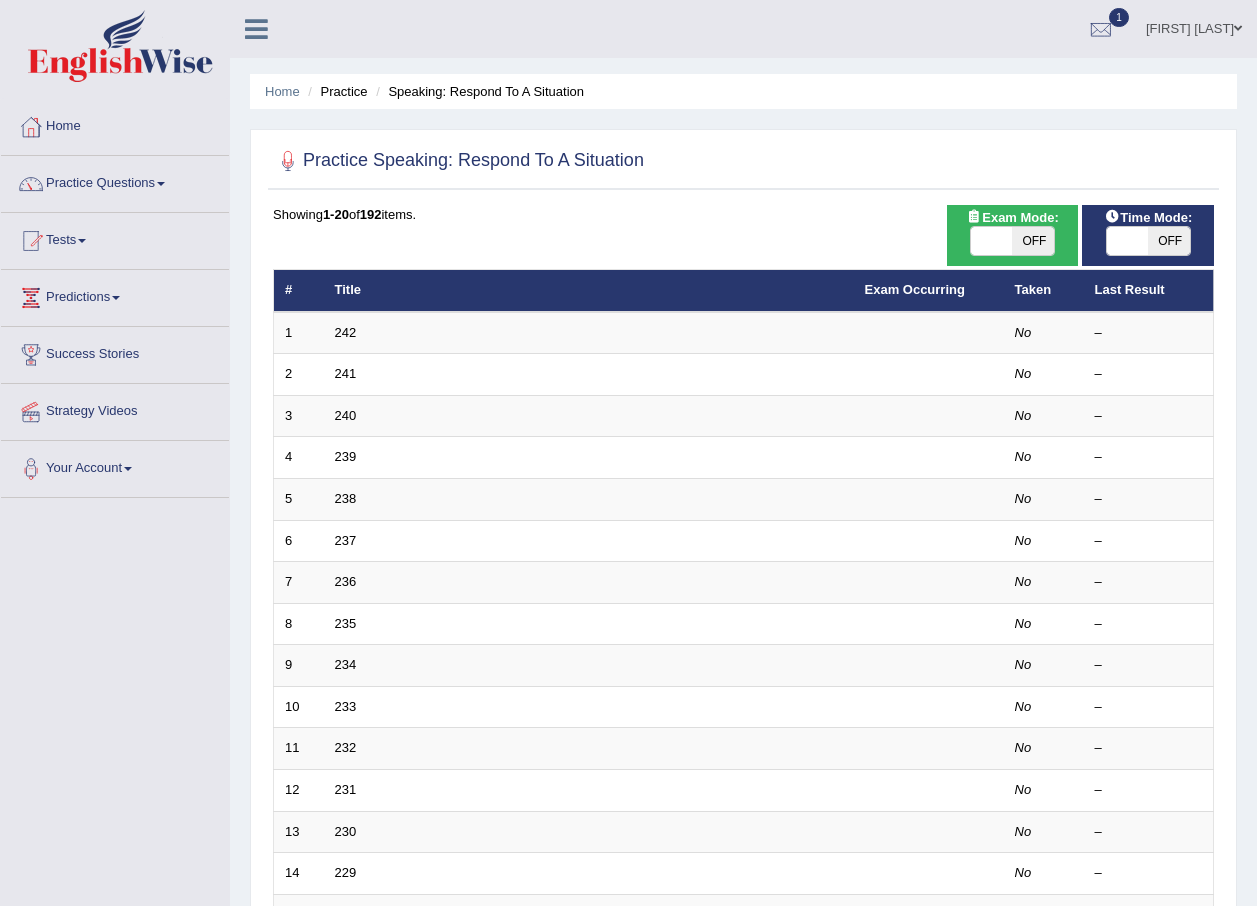 scroll, scrollTop: 0, scrollLeft: 0, axis: both 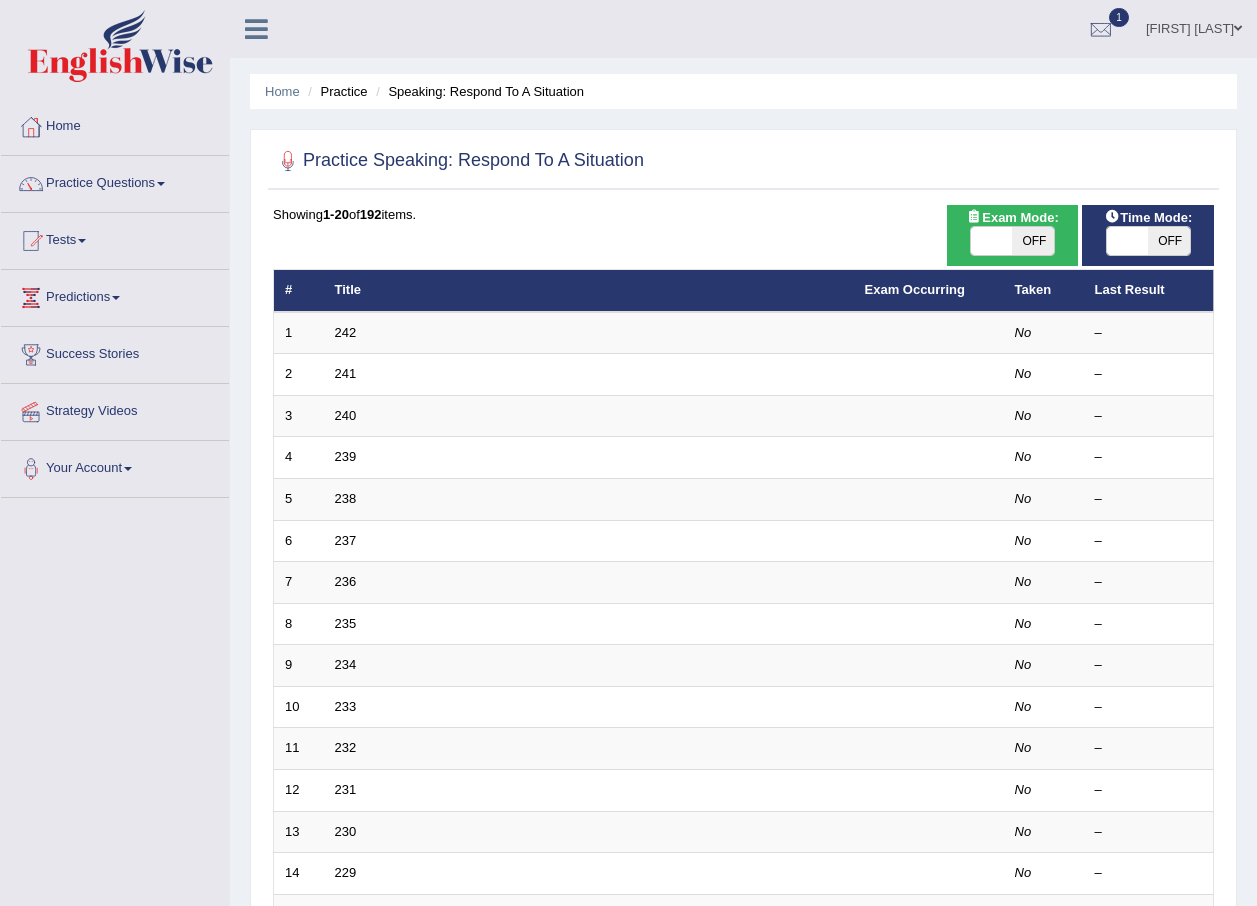 click on "Bibek Pokharel" at bounding box center [1194, 26] 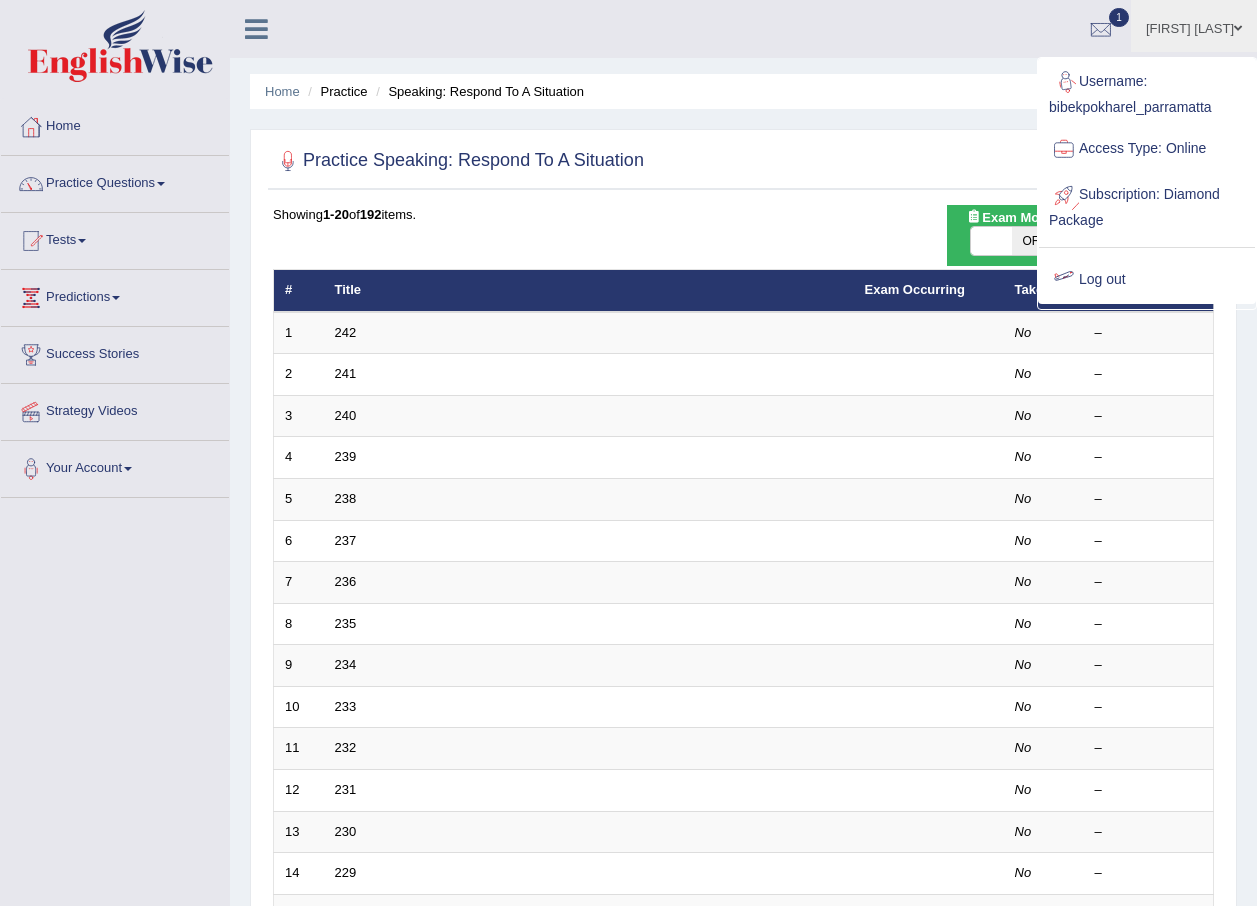 click on "Log out" at bounding box center [1147, 280] 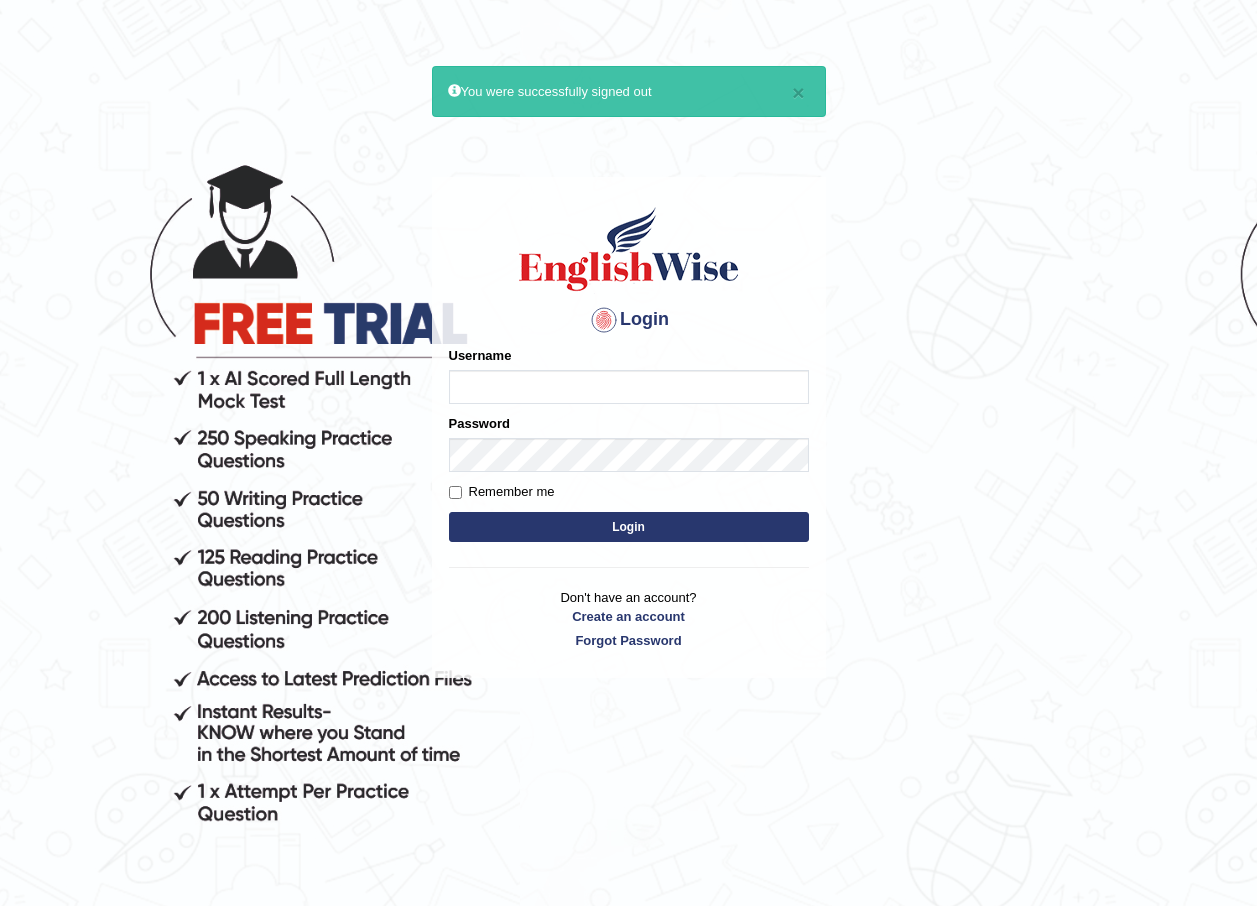 scroll, scrollTop: 0, scrollLeft: 0, axis: both 